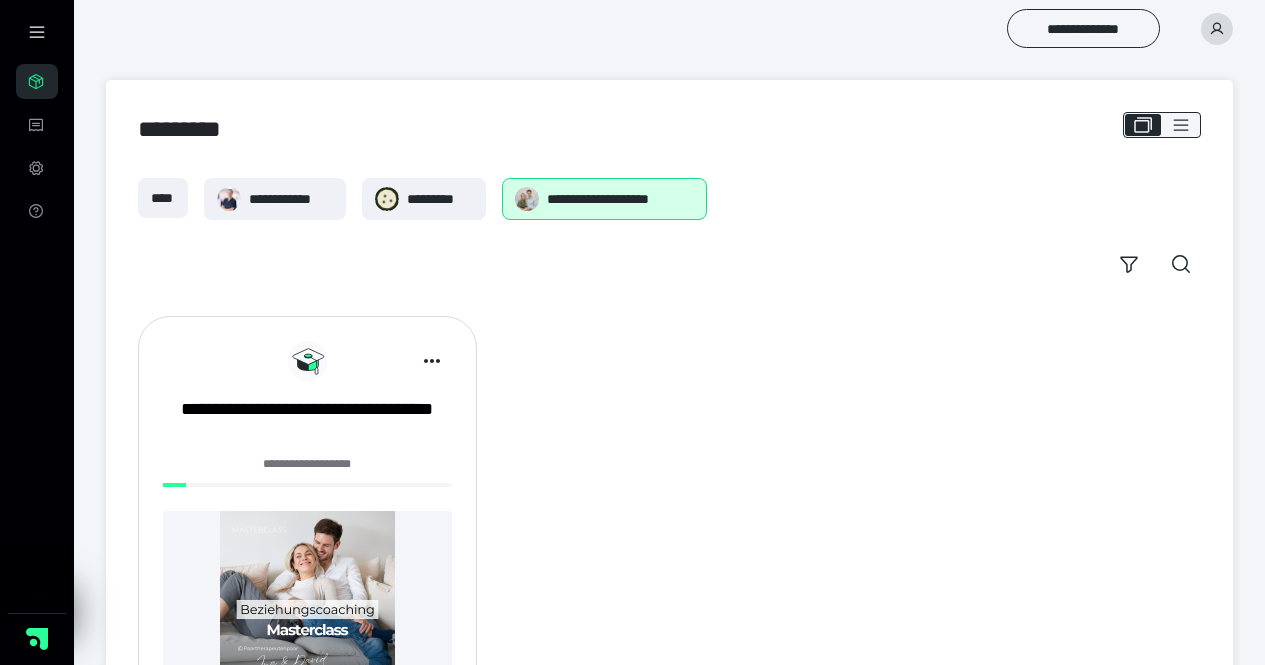 scroll, scrollTop: 0, scrollLeft: 0, axis: both 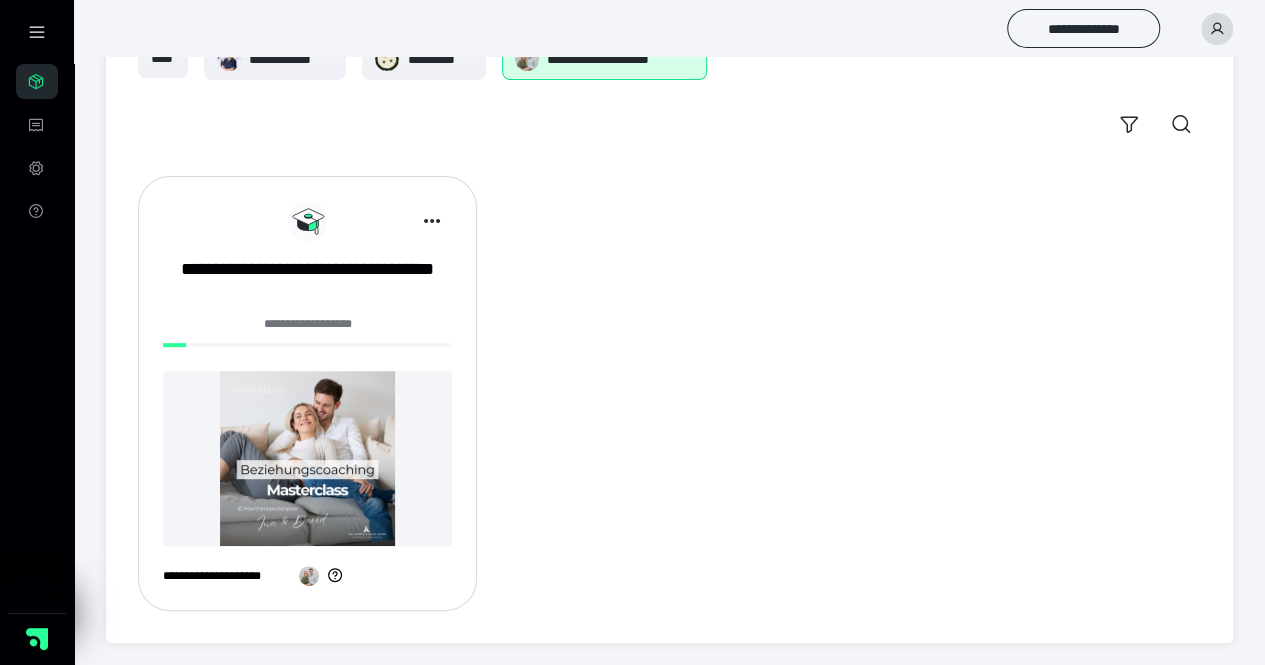 click at bounding box center [307, 458] 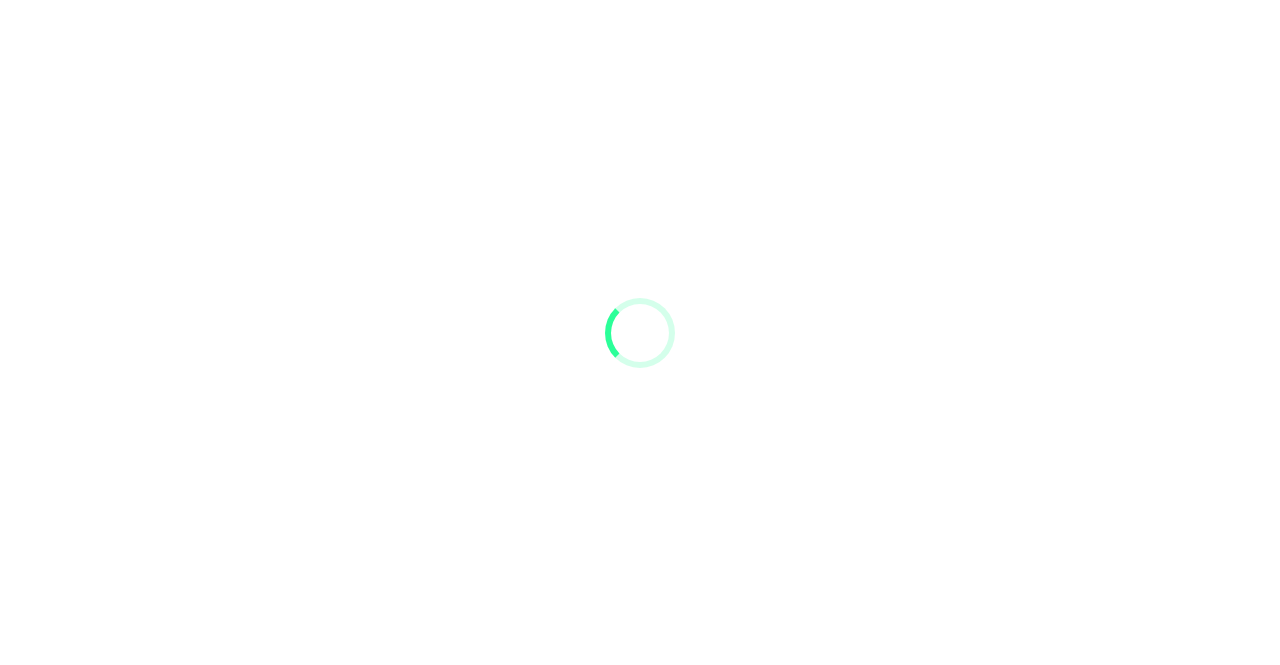 scroll, scrollTop: 0, scrollLeft: 0, axis: both 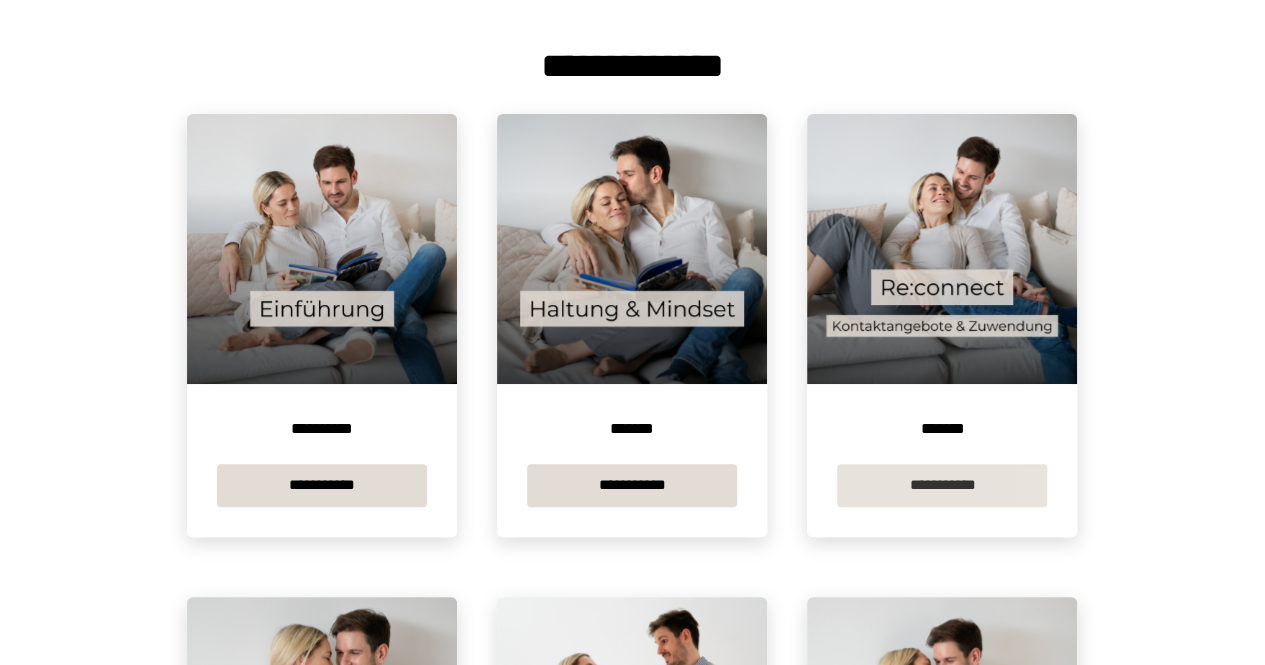 click on "**********" at bounding box center [942, 485] 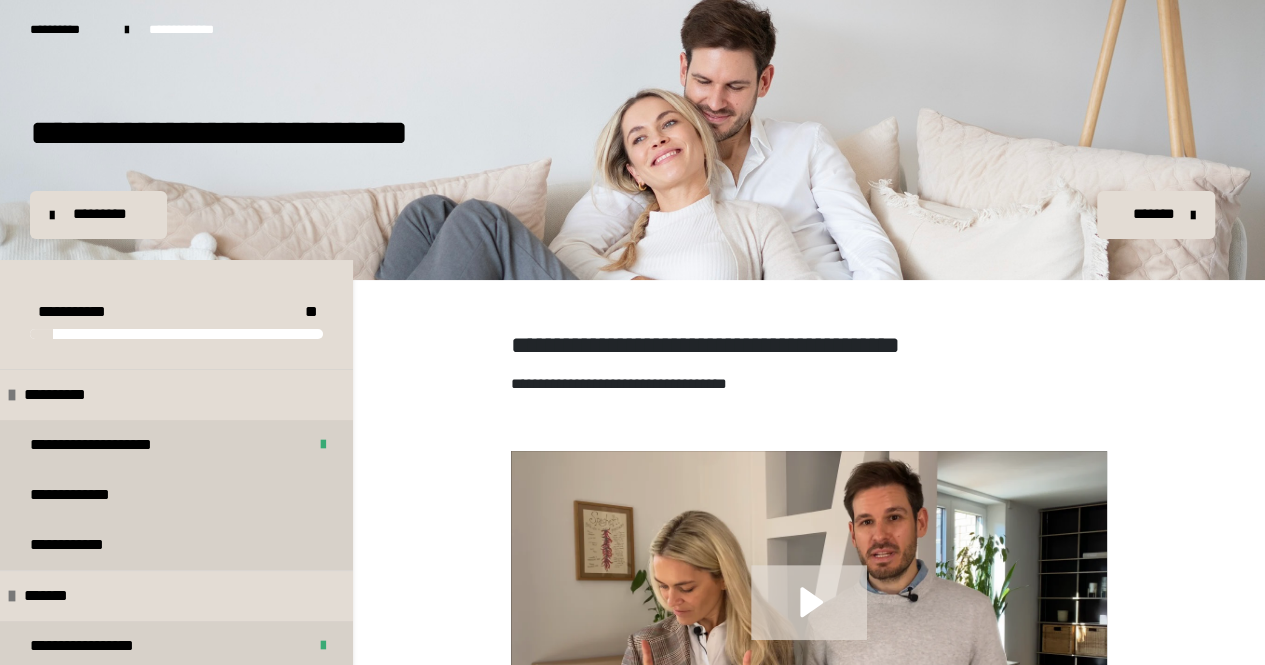 scroll, scrollTop: 340, scrollLeft: 0, axis: vertical 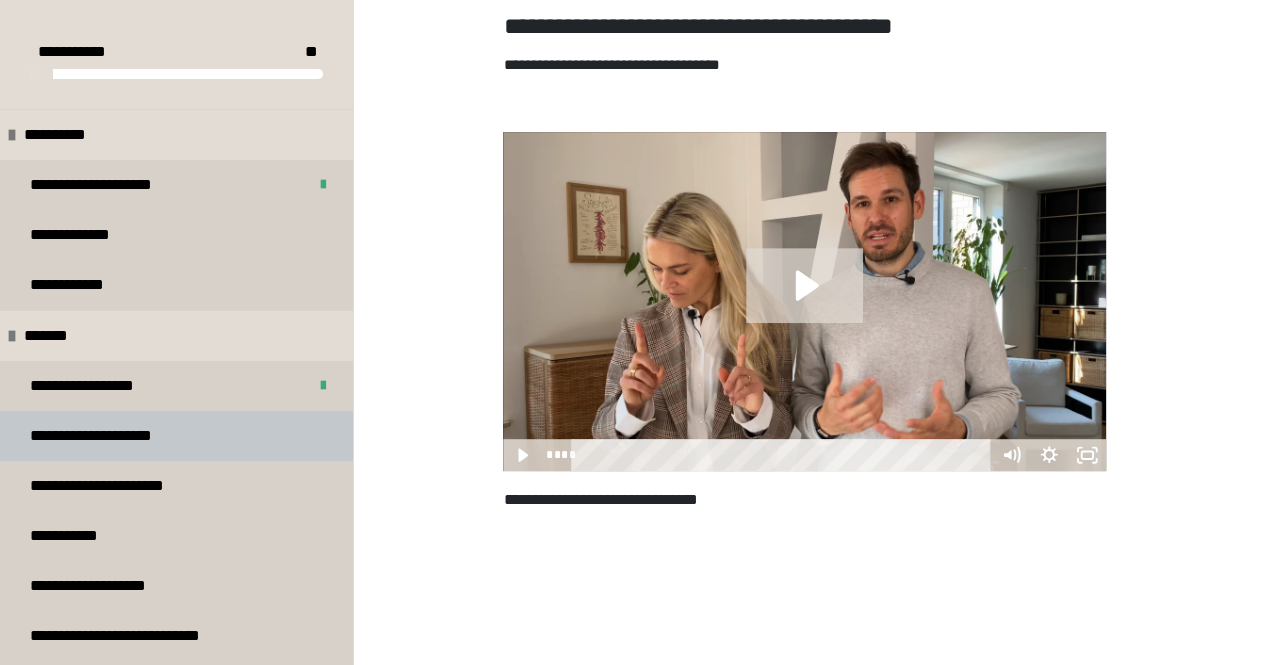 click on "**********" at bounding box center (117, 436) 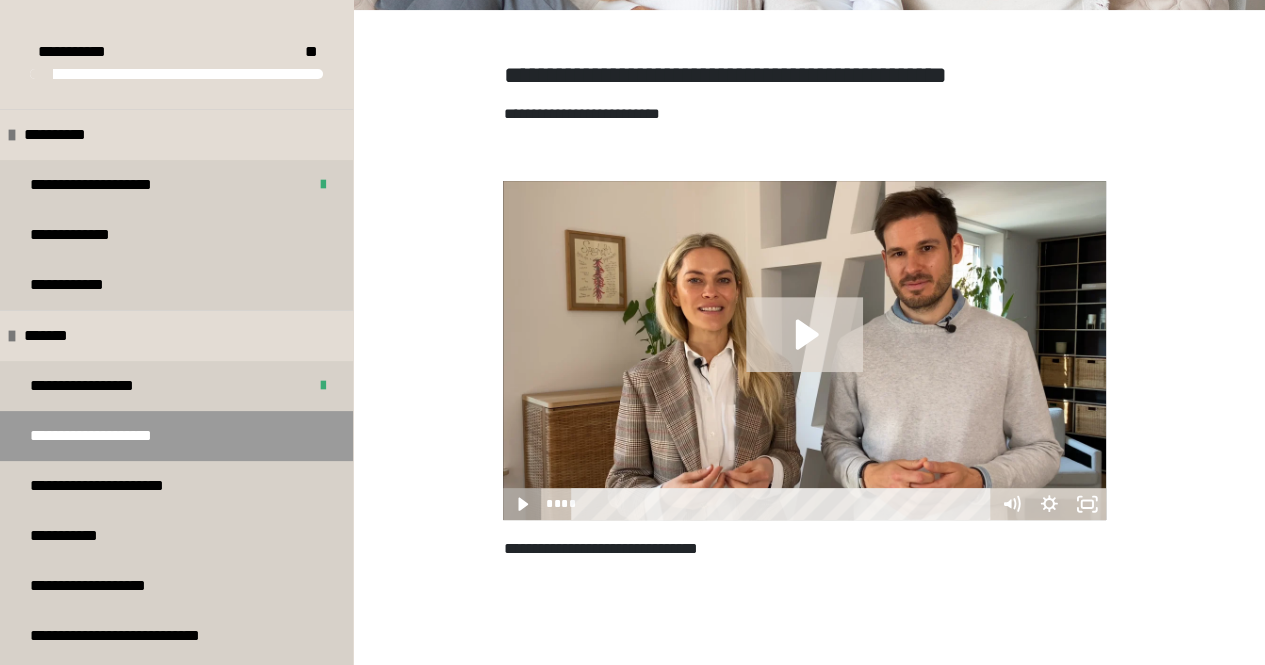 click 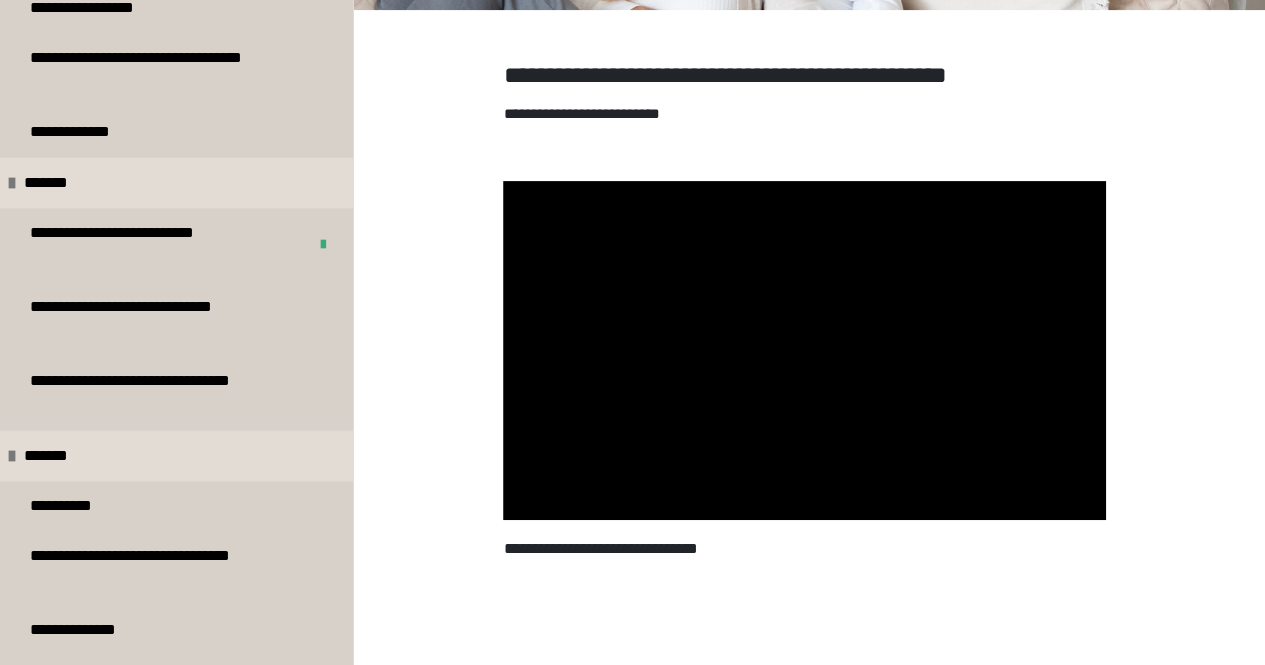 scroll, scrollTop: 774, scrollLeft: 0, axis: vertical 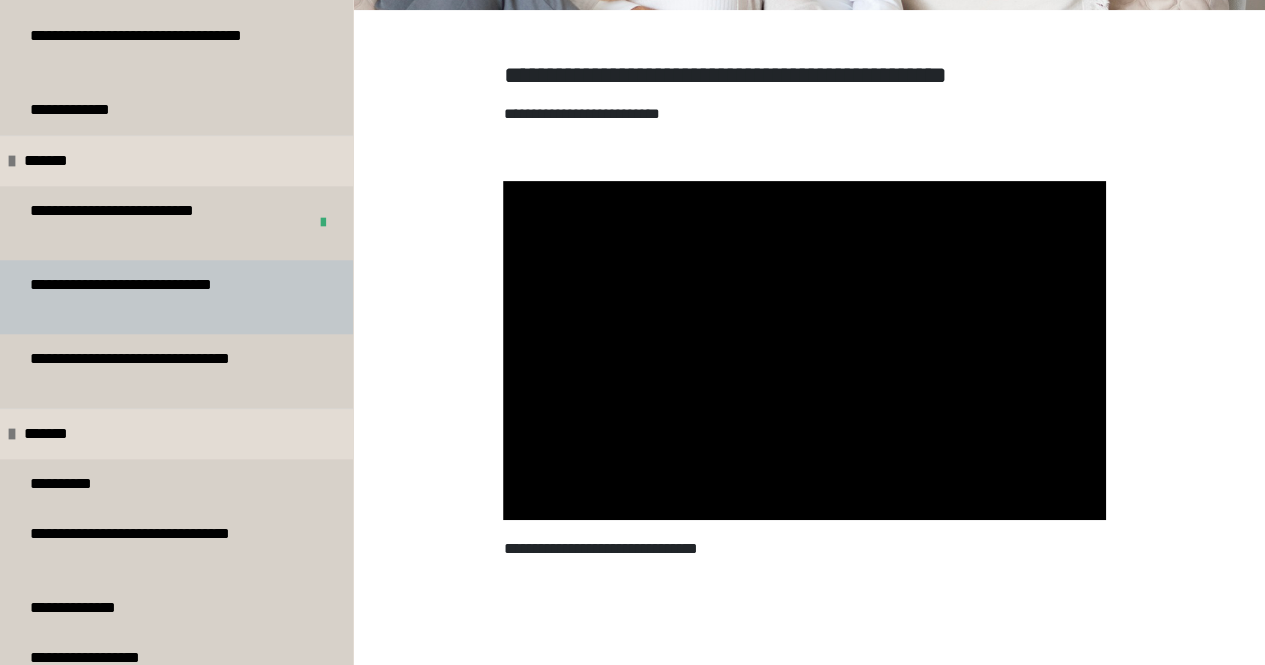 click on "**********" at bounding box center (161, 297) 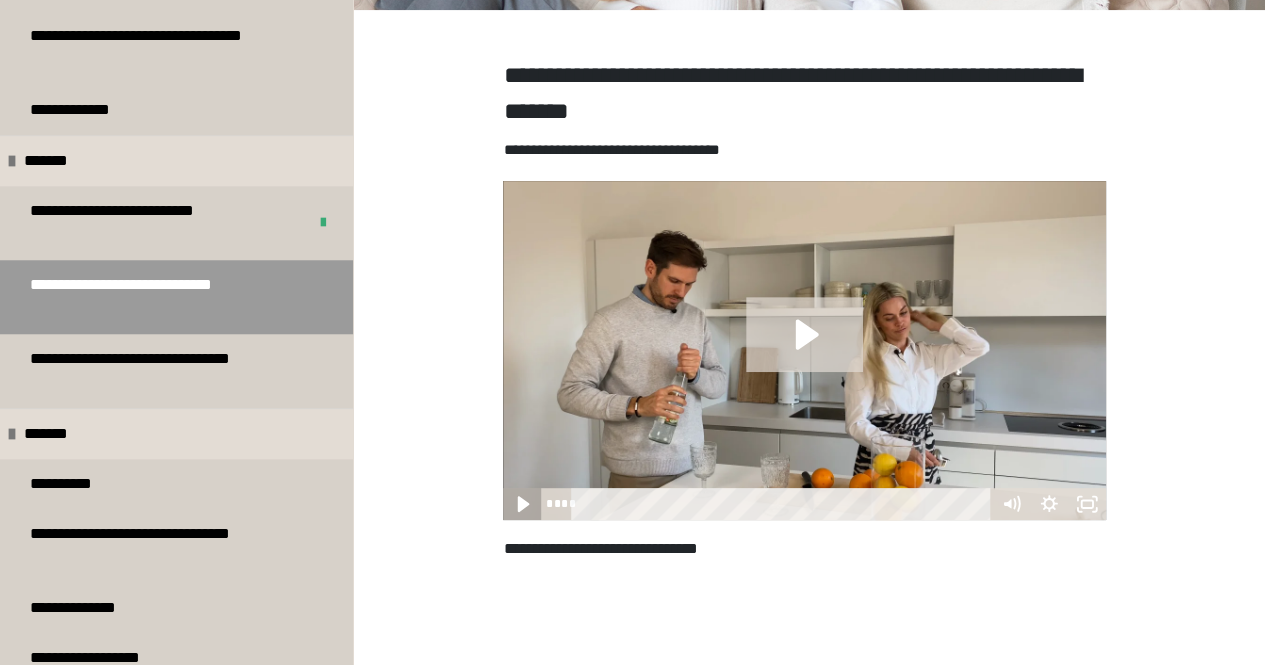 click 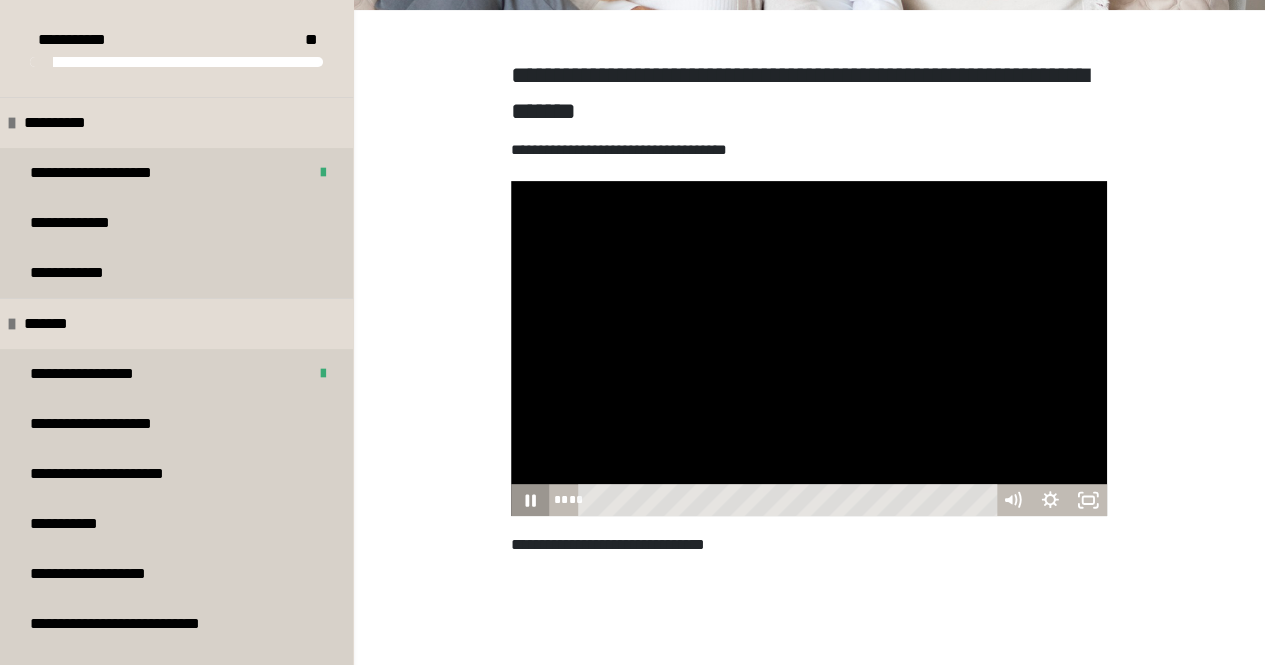 scroll, scrollTop: 0, scrollLeft: 0, axis: both 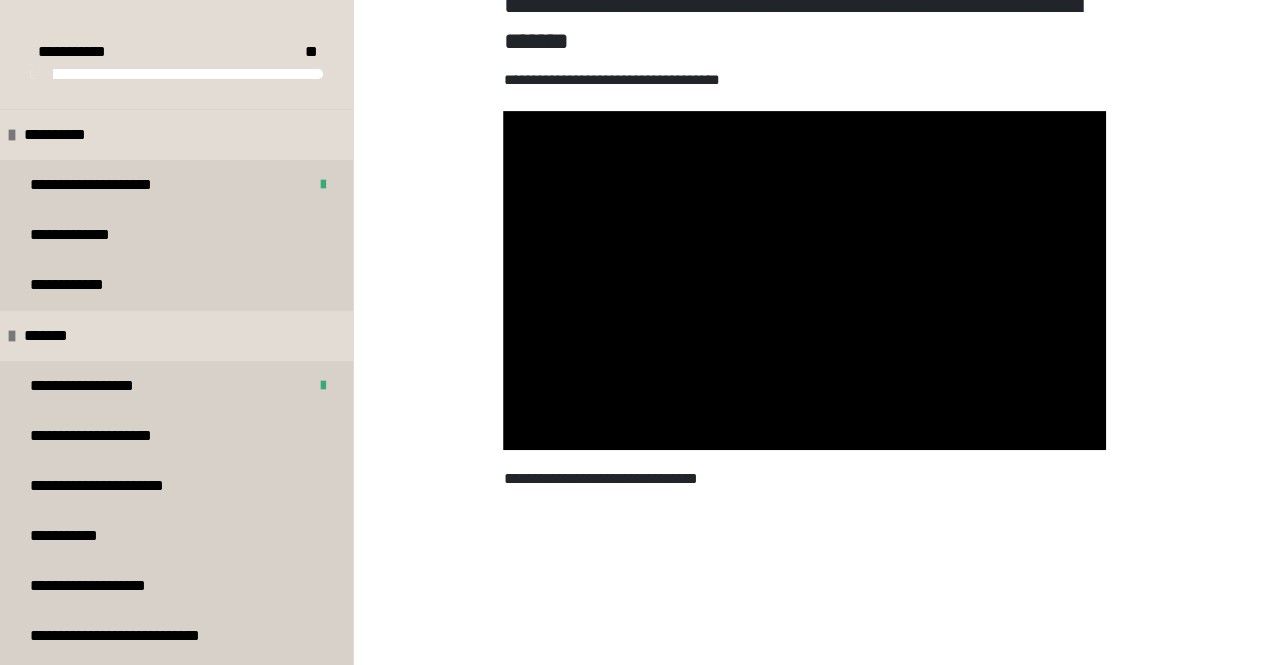 click on "**********" at bounding box center (804, 479) 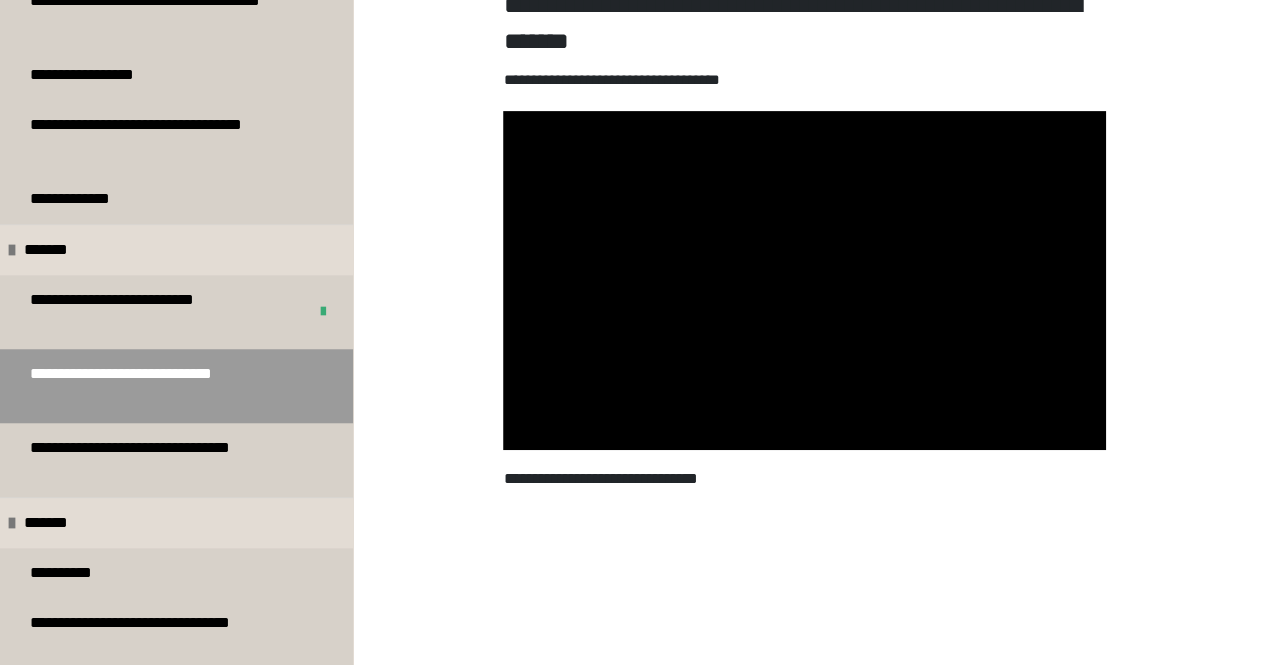 scroll, scrollTop: 706, scrollLeft: 0, axis: vertical 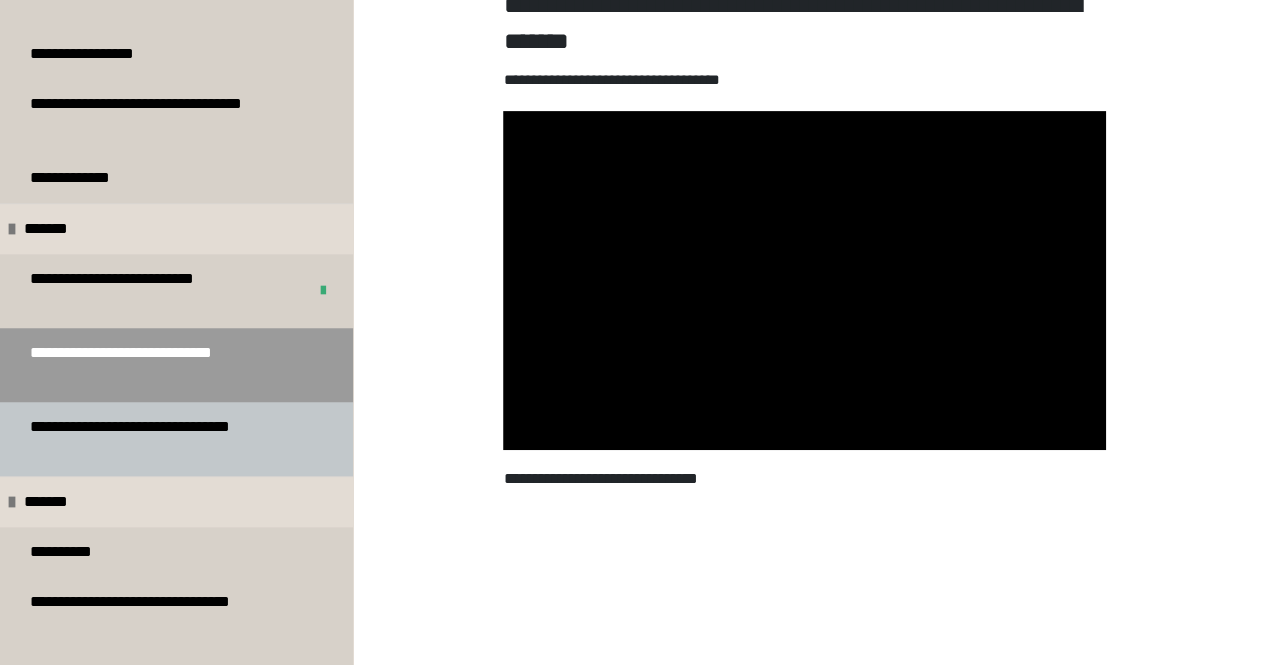 click on "**********" at bounding box center [161, 439] 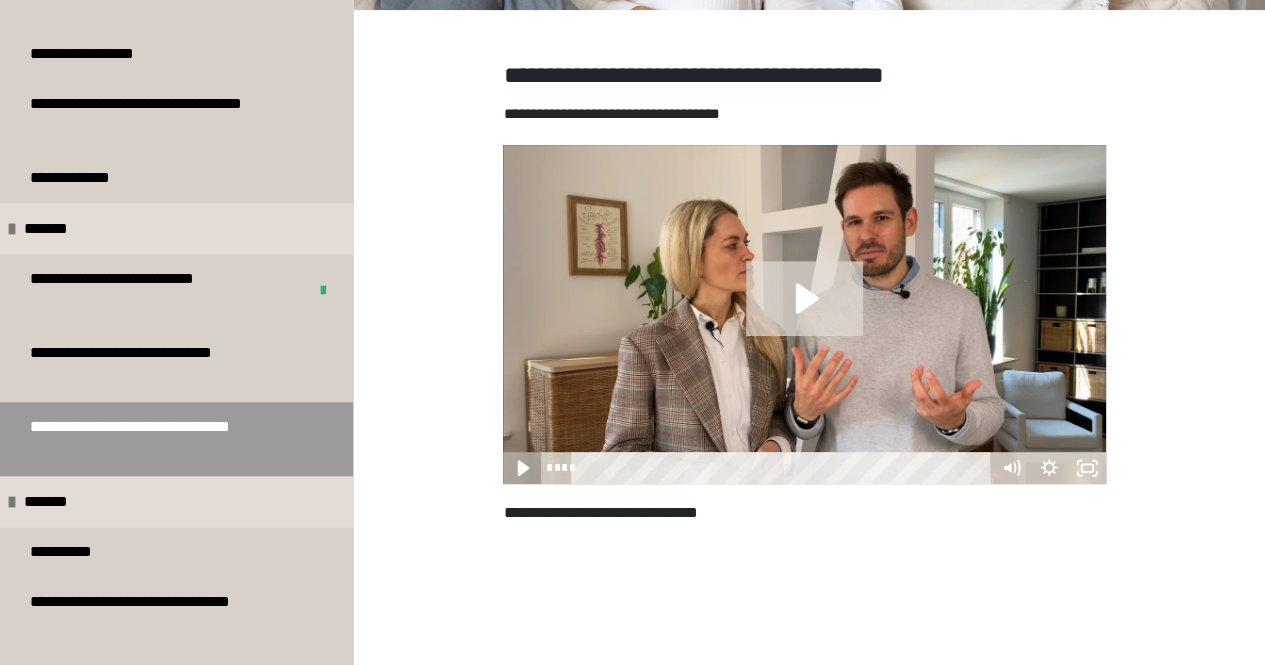 click 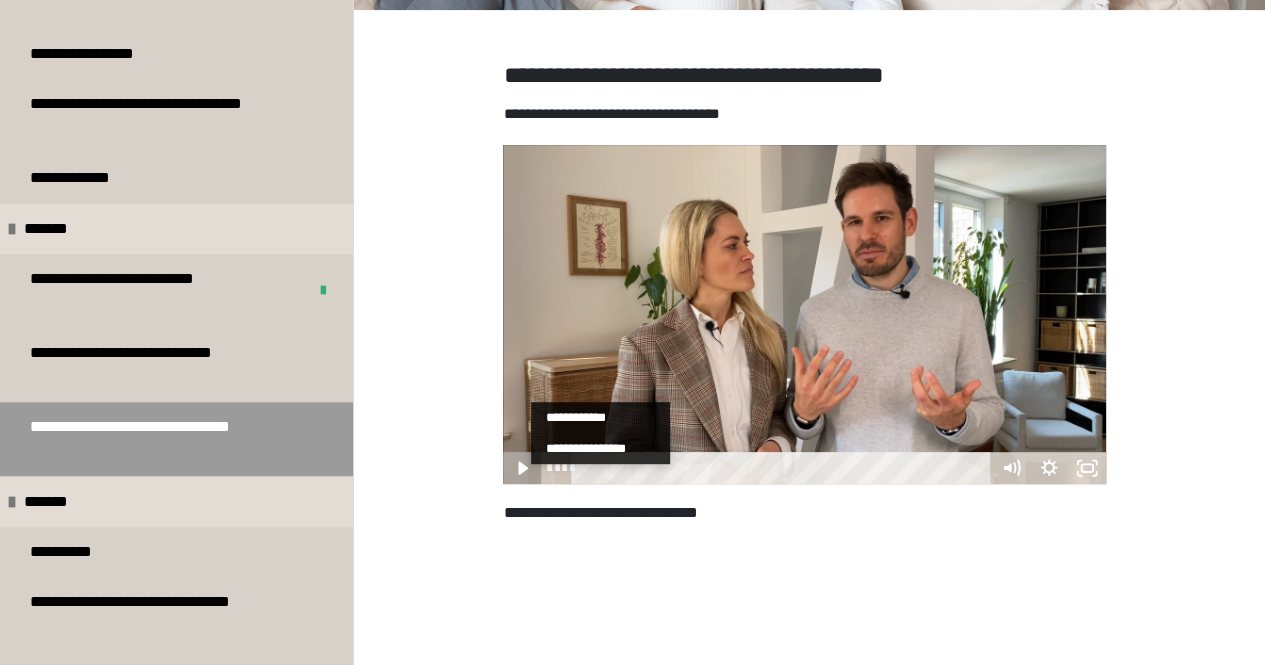 scroll, scrollTop: 0, scrollLeft: 0, axis: both 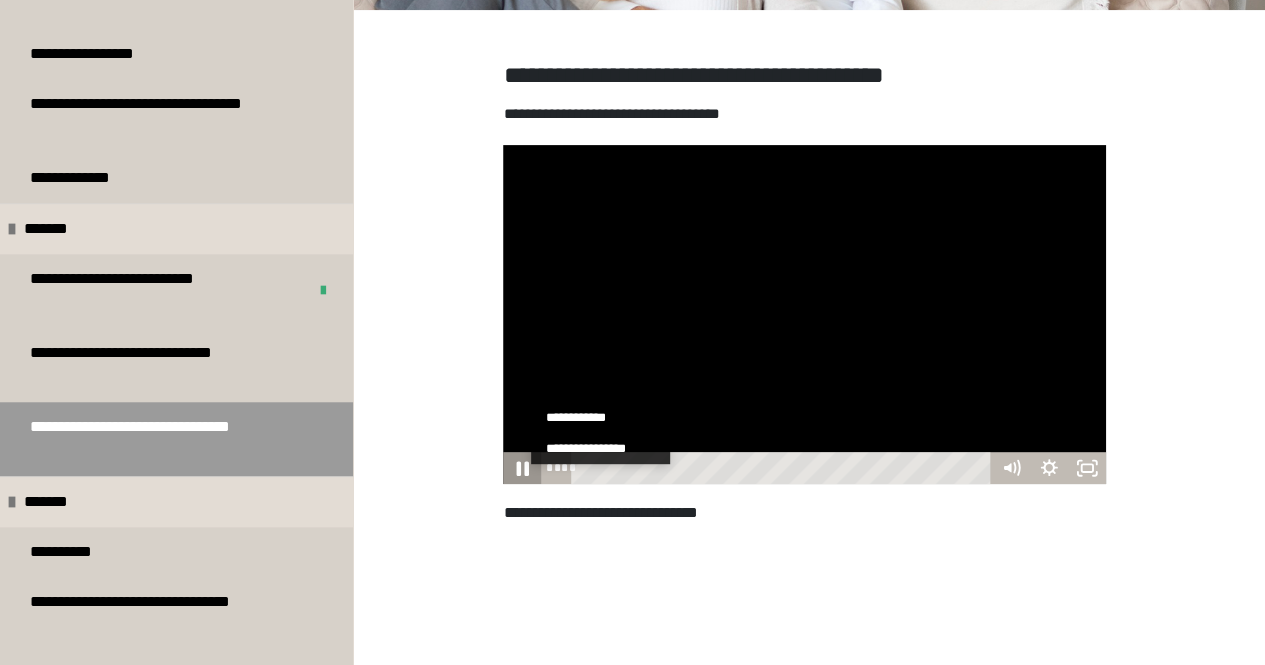 click 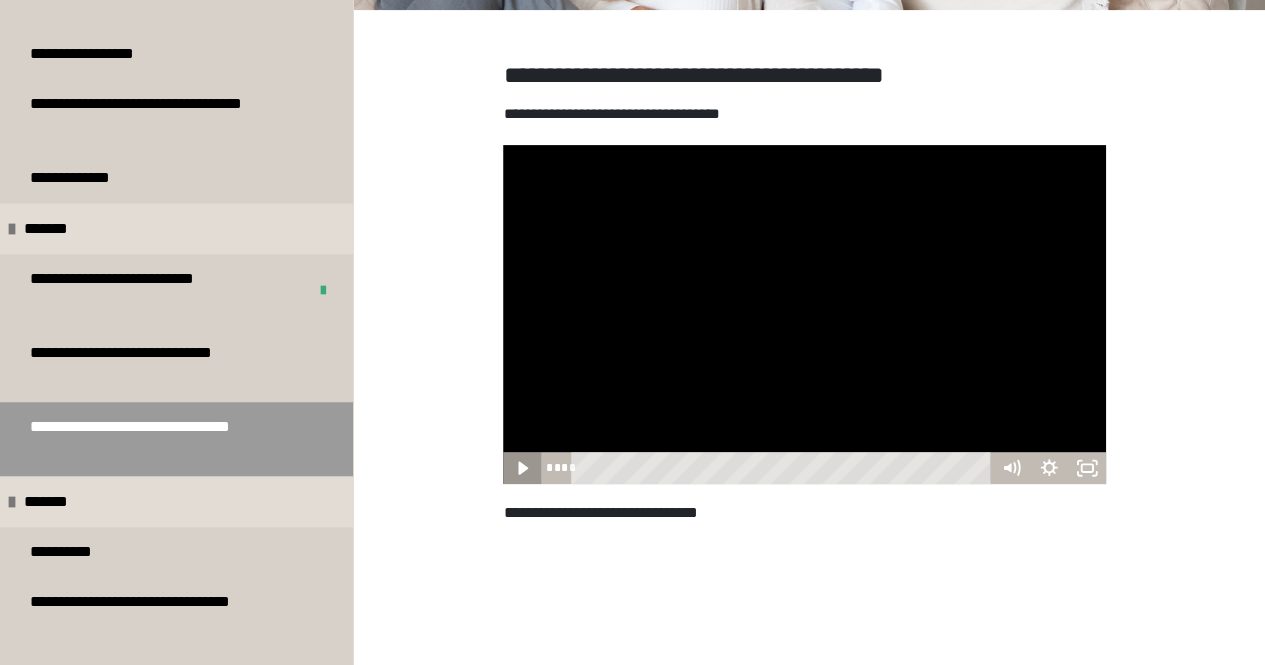 click 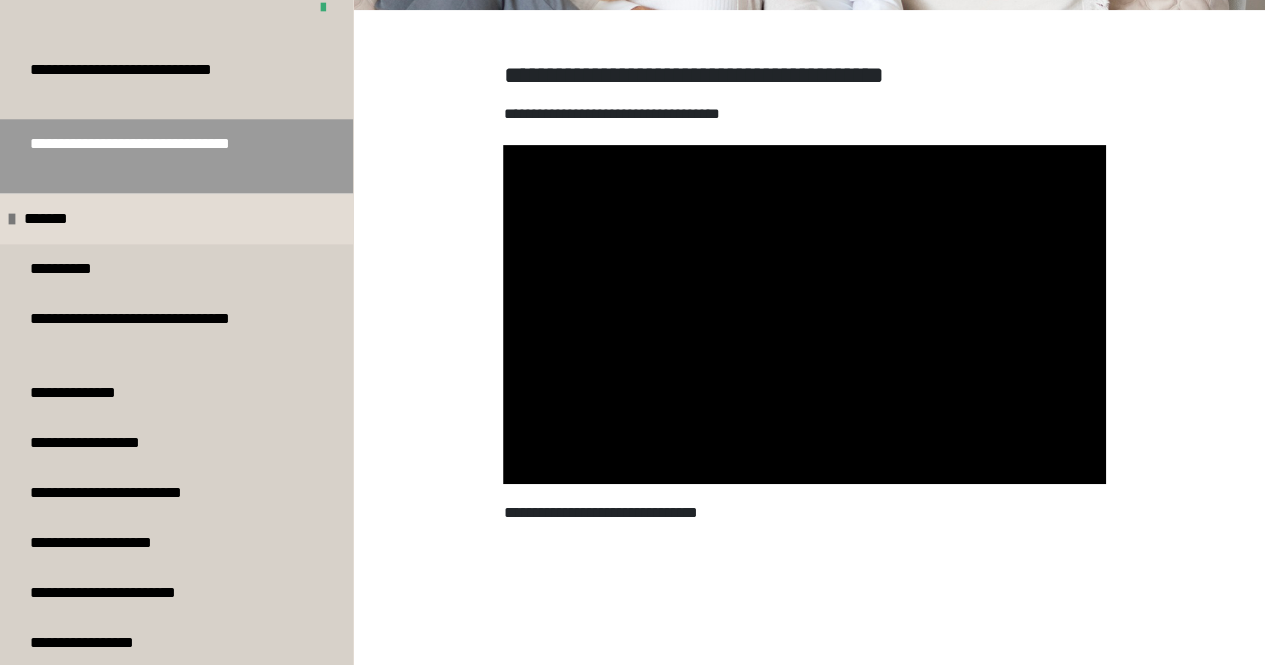 scroll, scrollTop: 995, scrollLeft: 0, axis: vertical 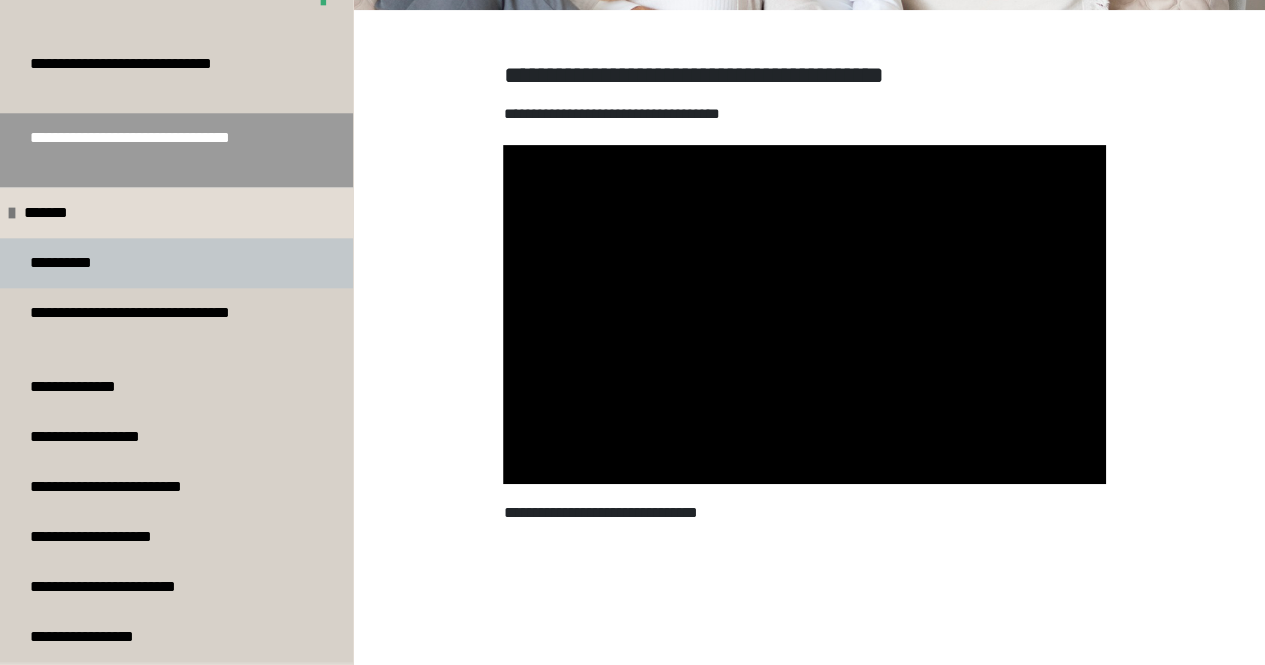 click on "**********" at bounding box center [176, 263] 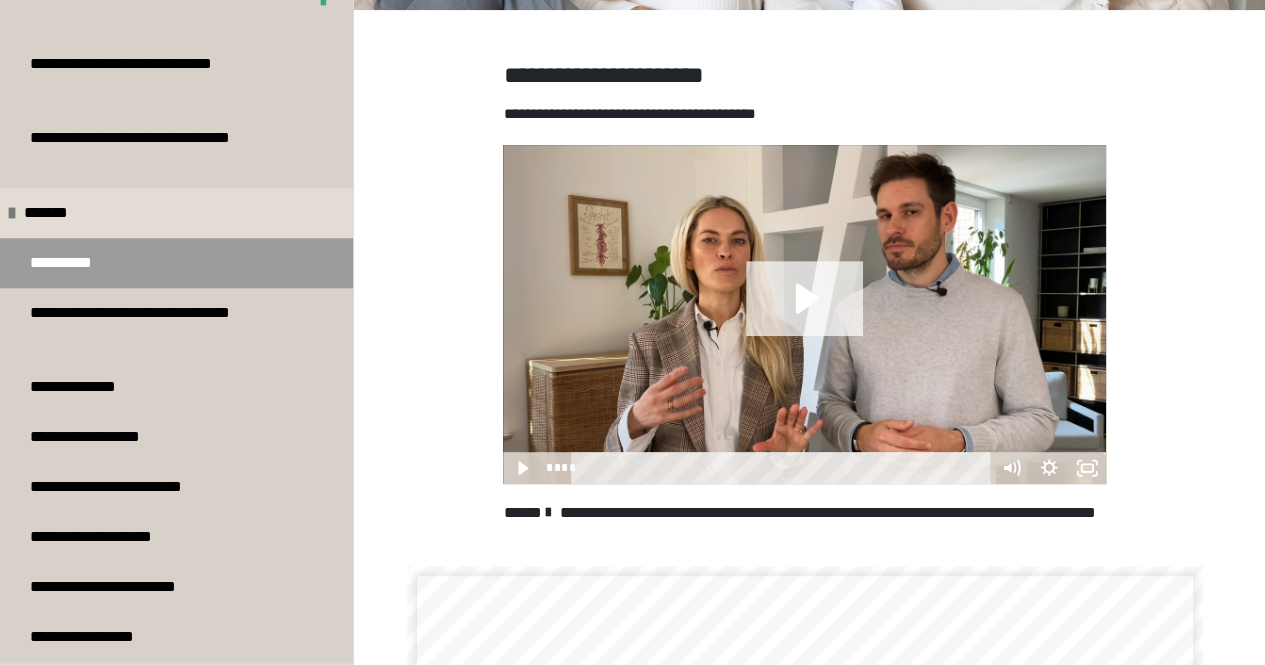 click 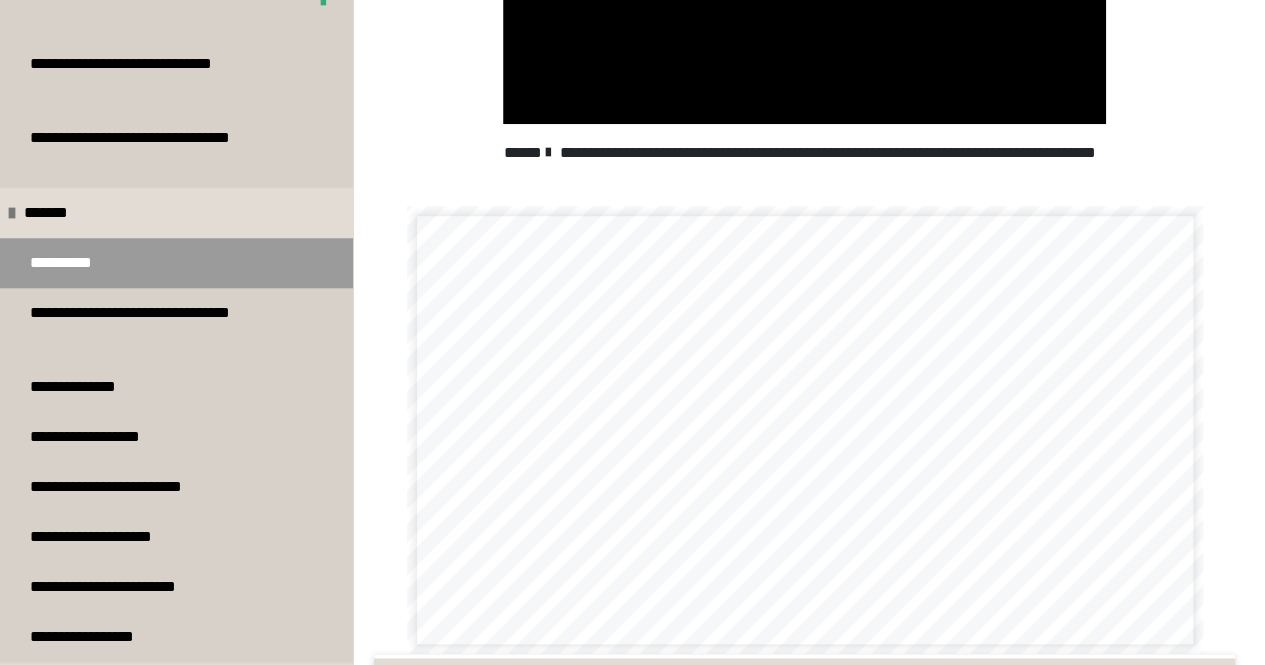 scroll, scrollTop: 635, scrollLeft: 0, axis: vertical 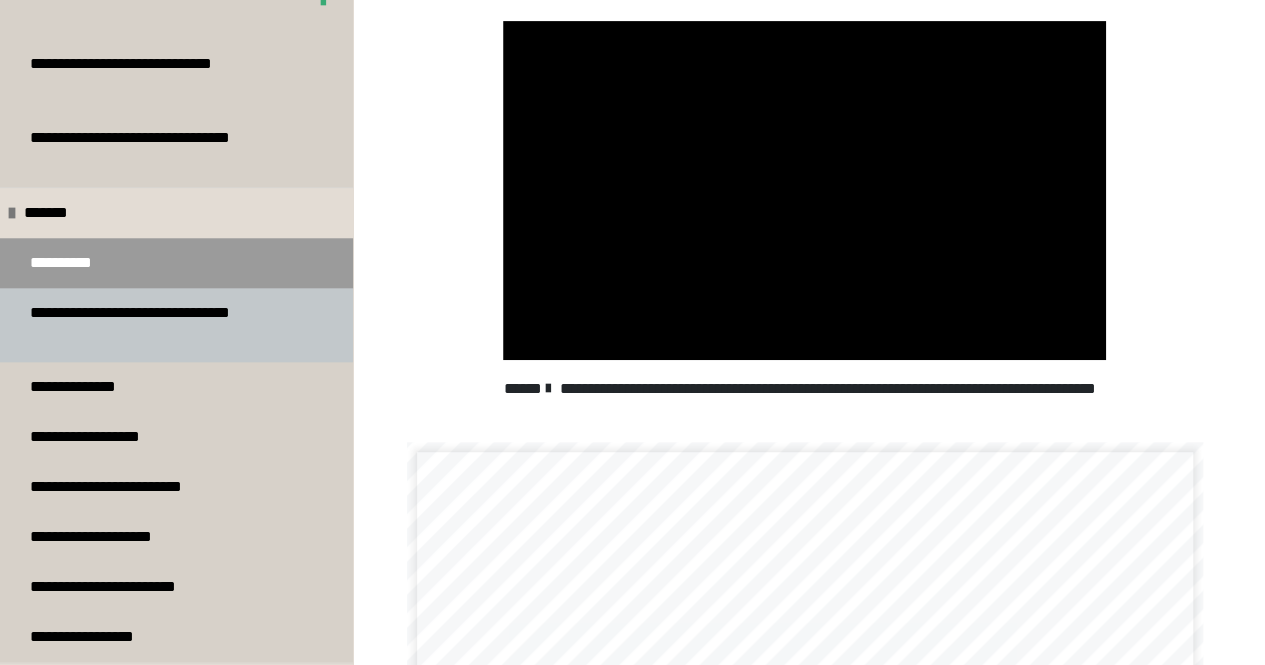 click on "**********" at bounding box center [161, 325] 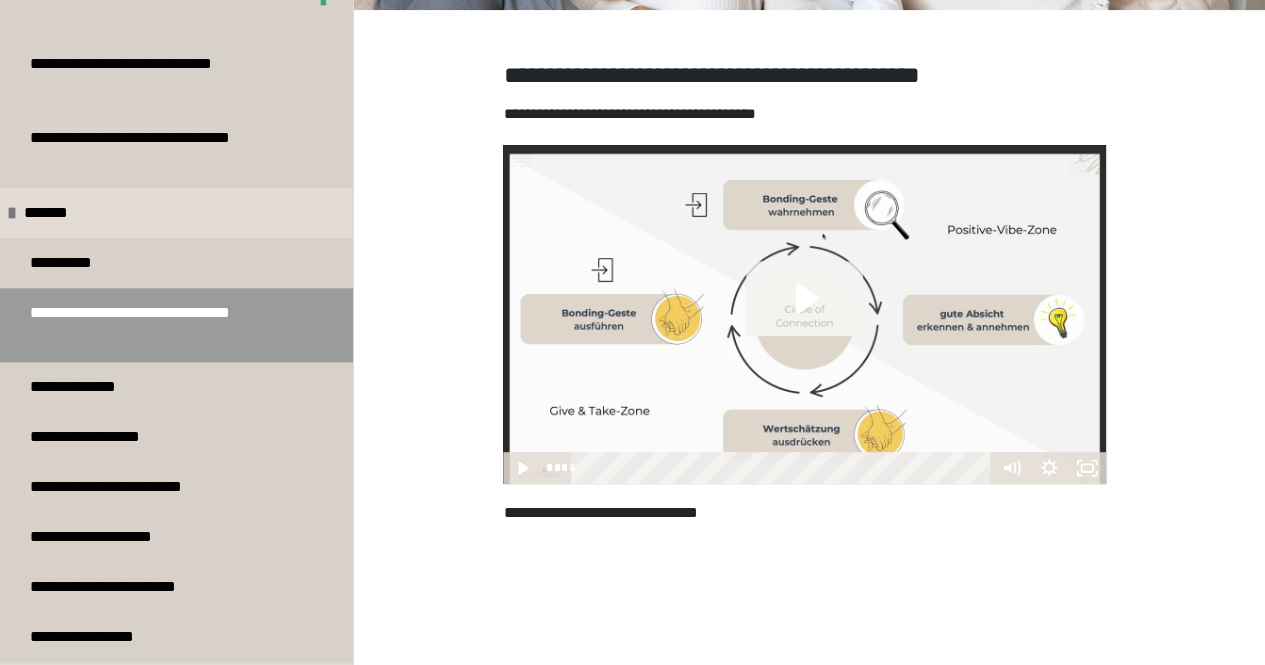 click 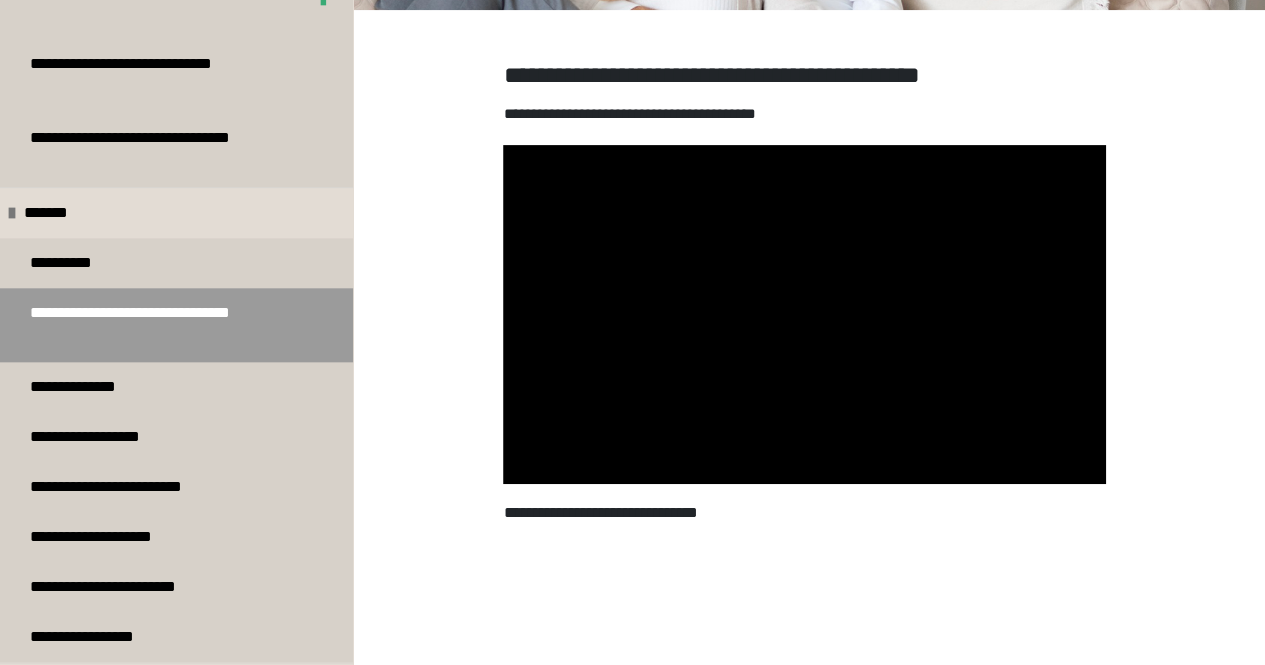 scroll, scrollTop: 134, scrollLeft: 0, axis: vertical 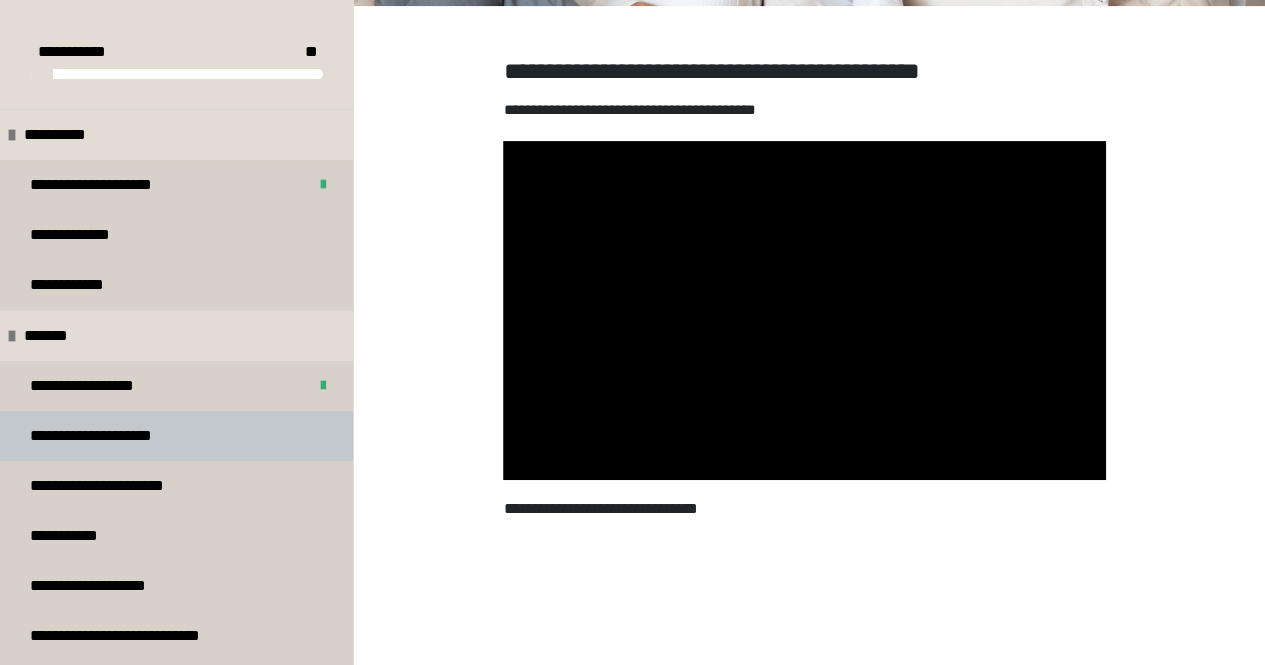 click on "**********" at bounding box center [117, 436] 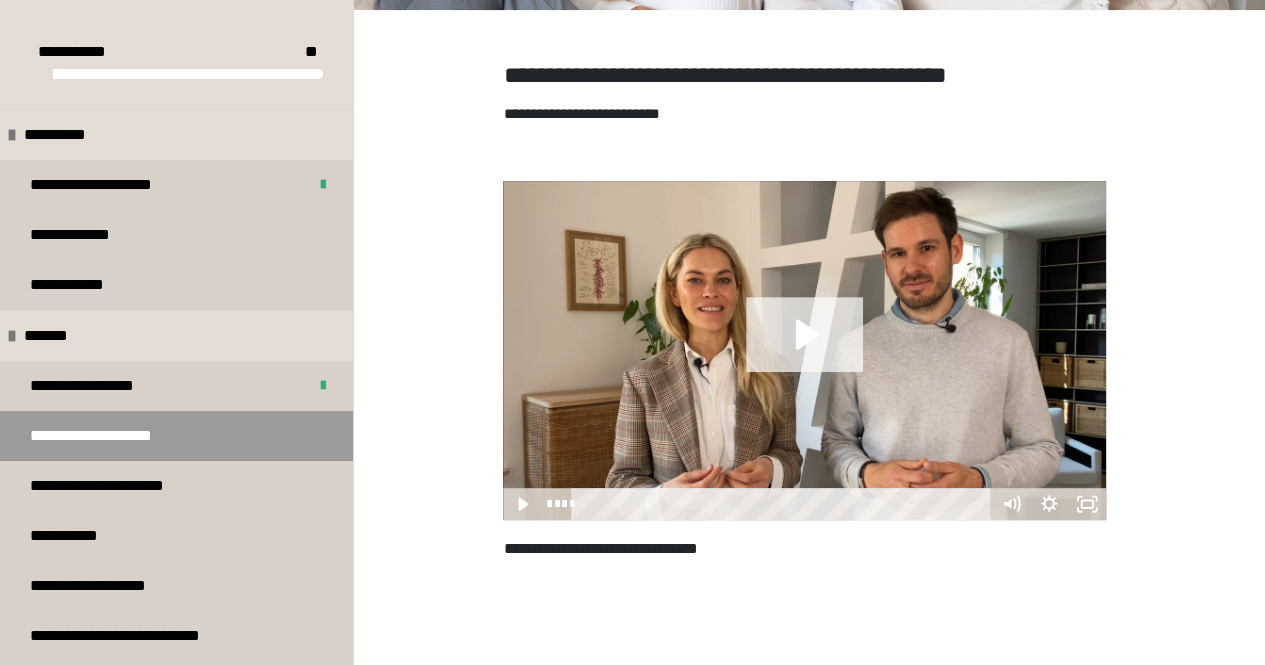 click 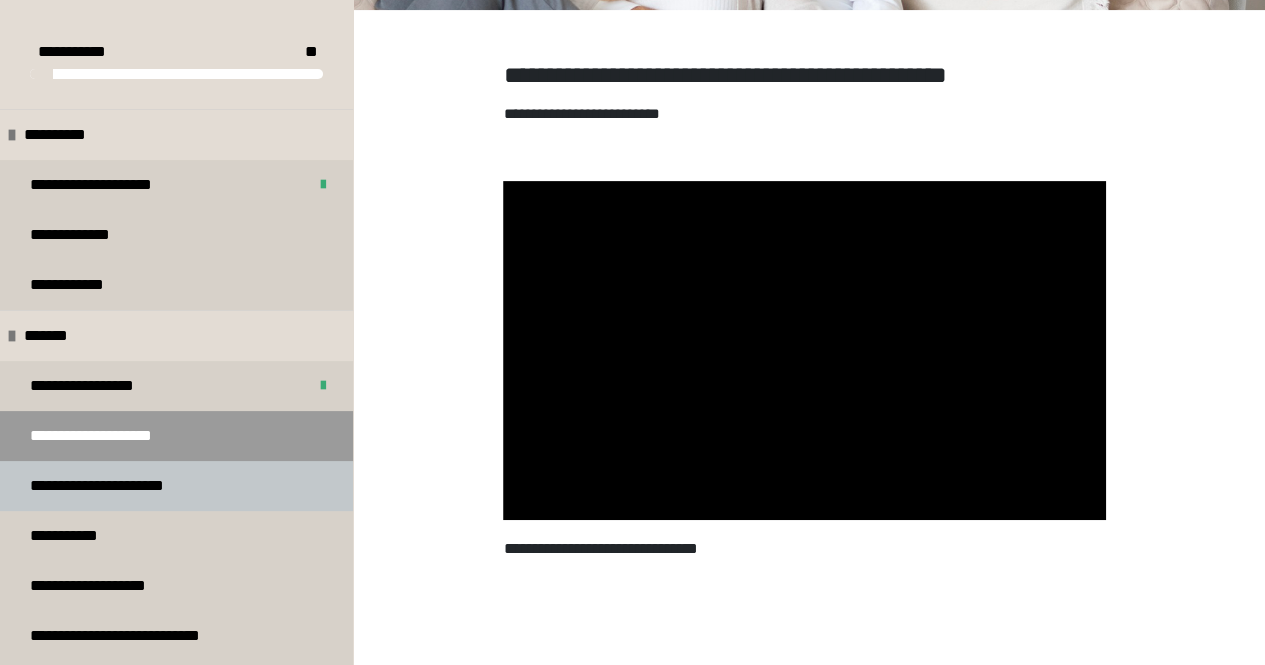 click on "**********" at bounding box center (133, 486) 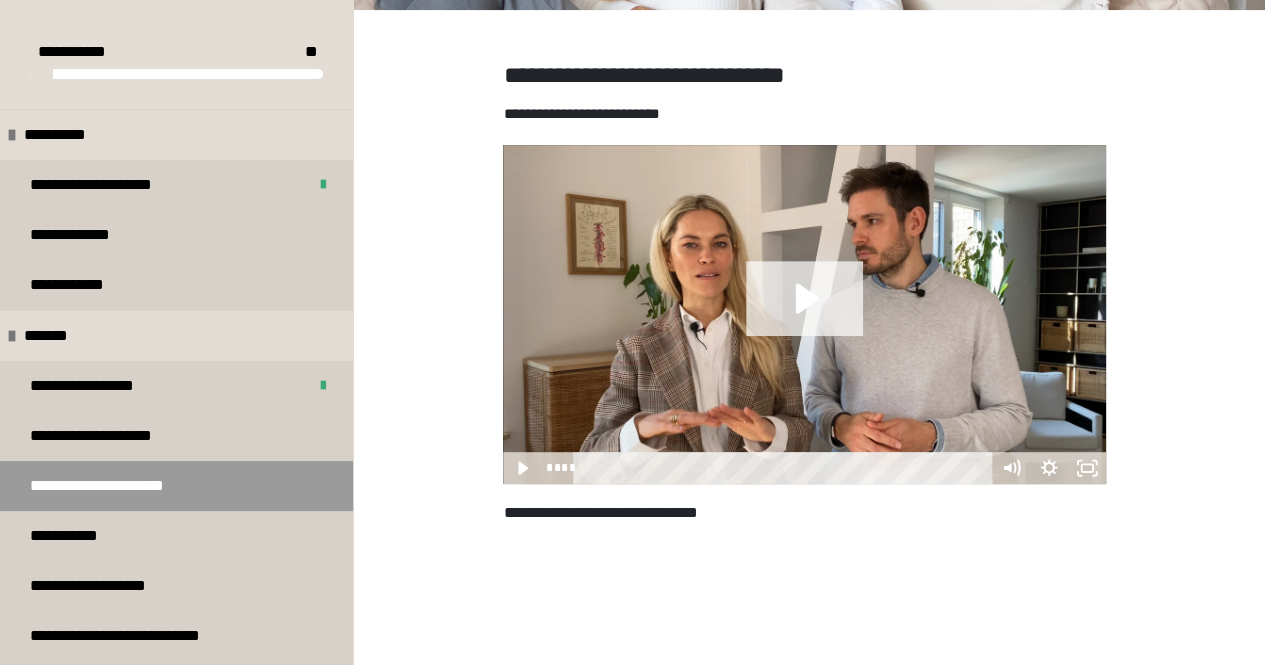 click 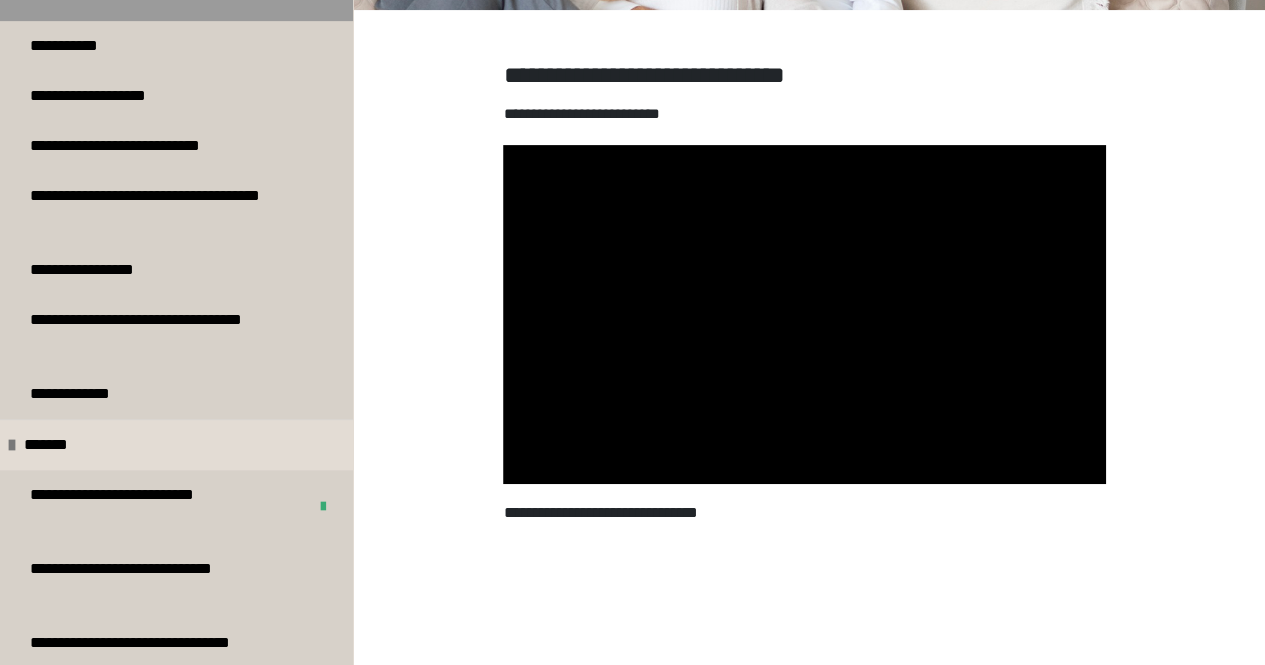 scroll, scrollTop: 710, scrollLeft: 0, axis: vertical 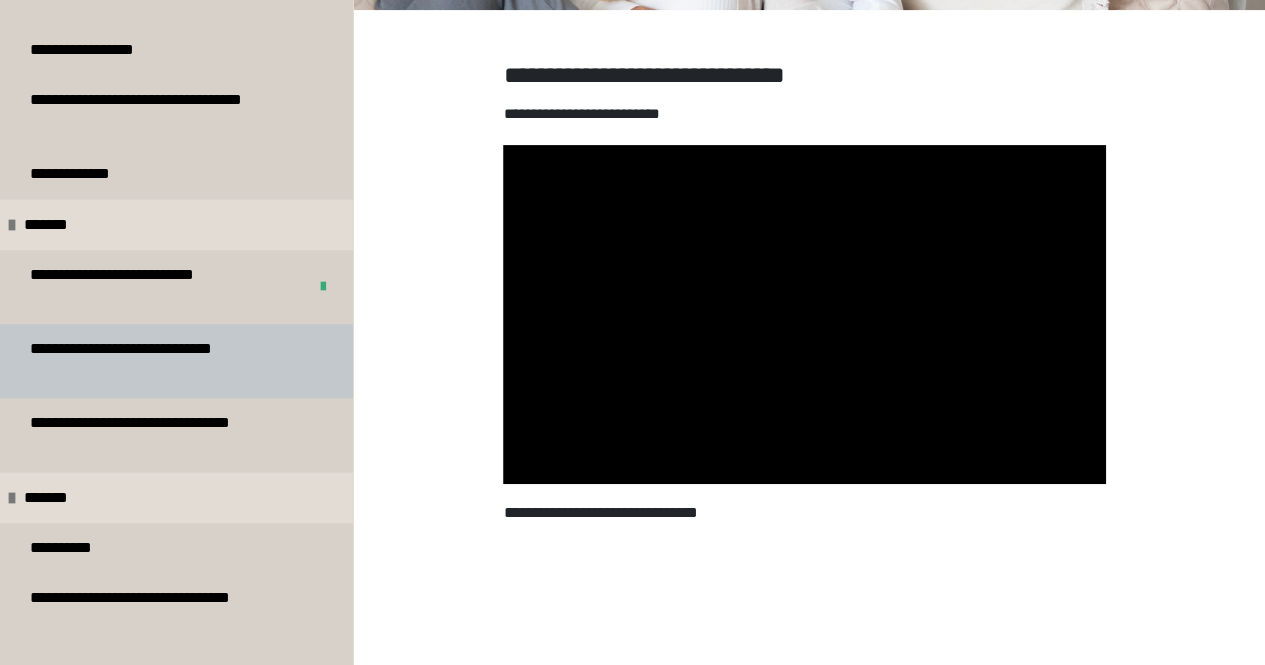 click on "**********" at bounding box center [161, 361] 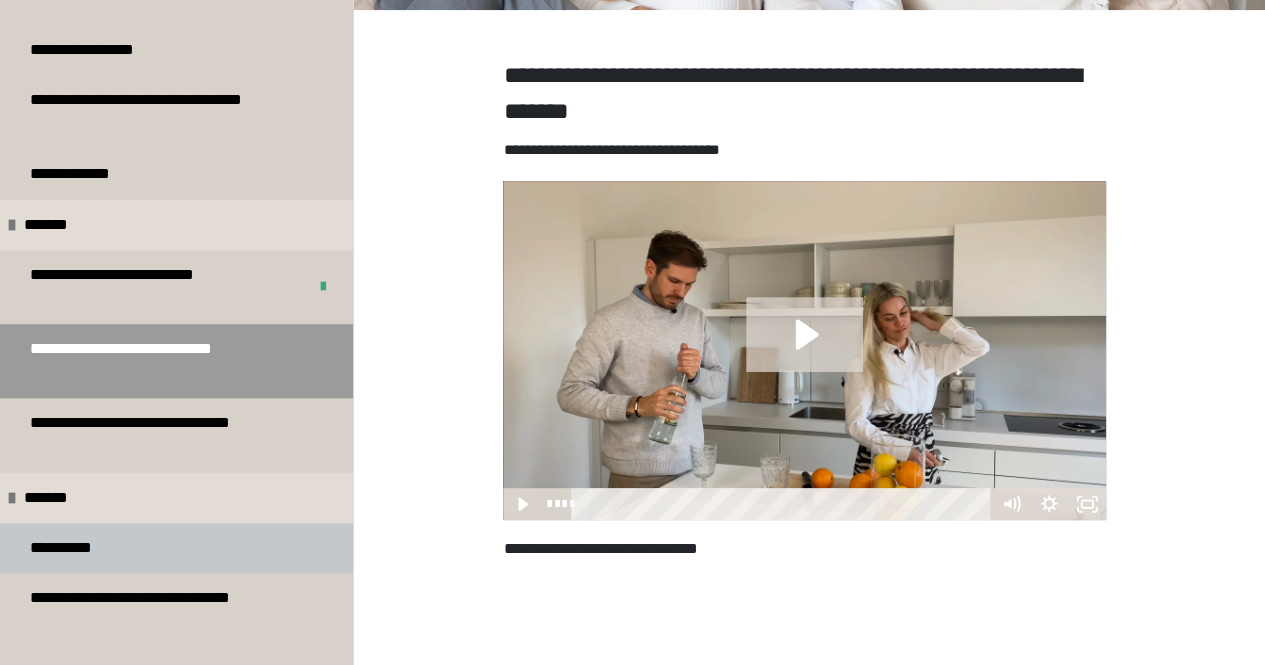 click on "**********" at bounding box center (176, 548) 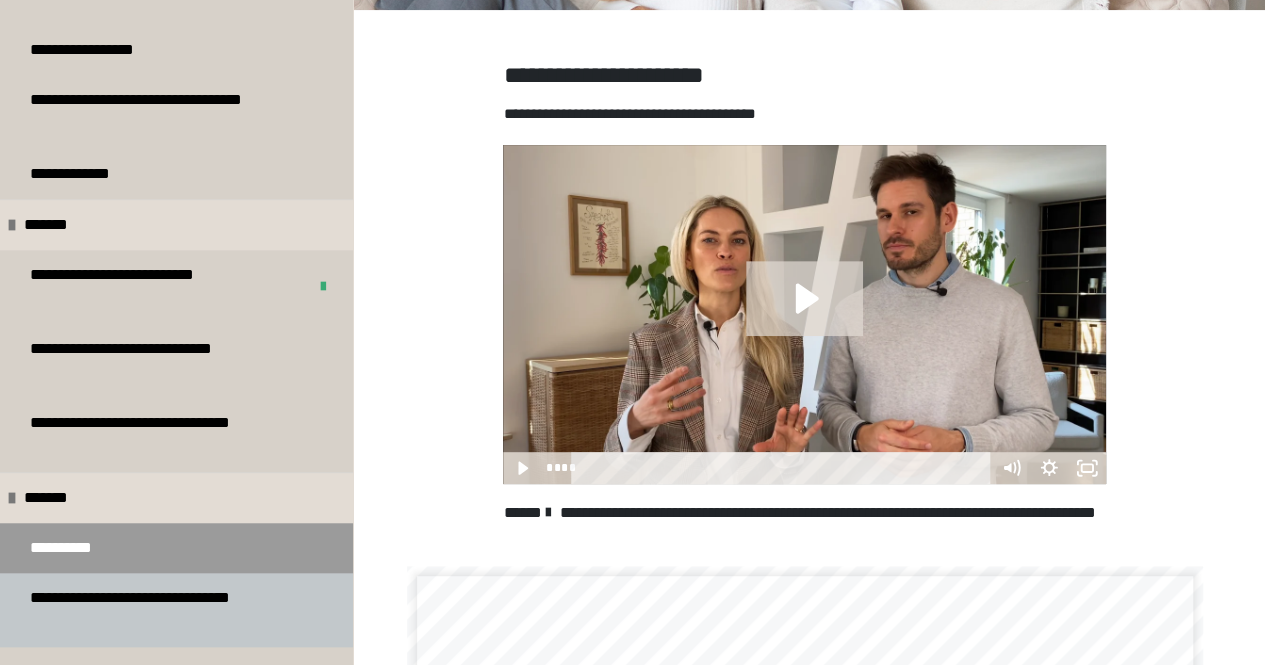 click on "**********" at bounding box center (161, 610) 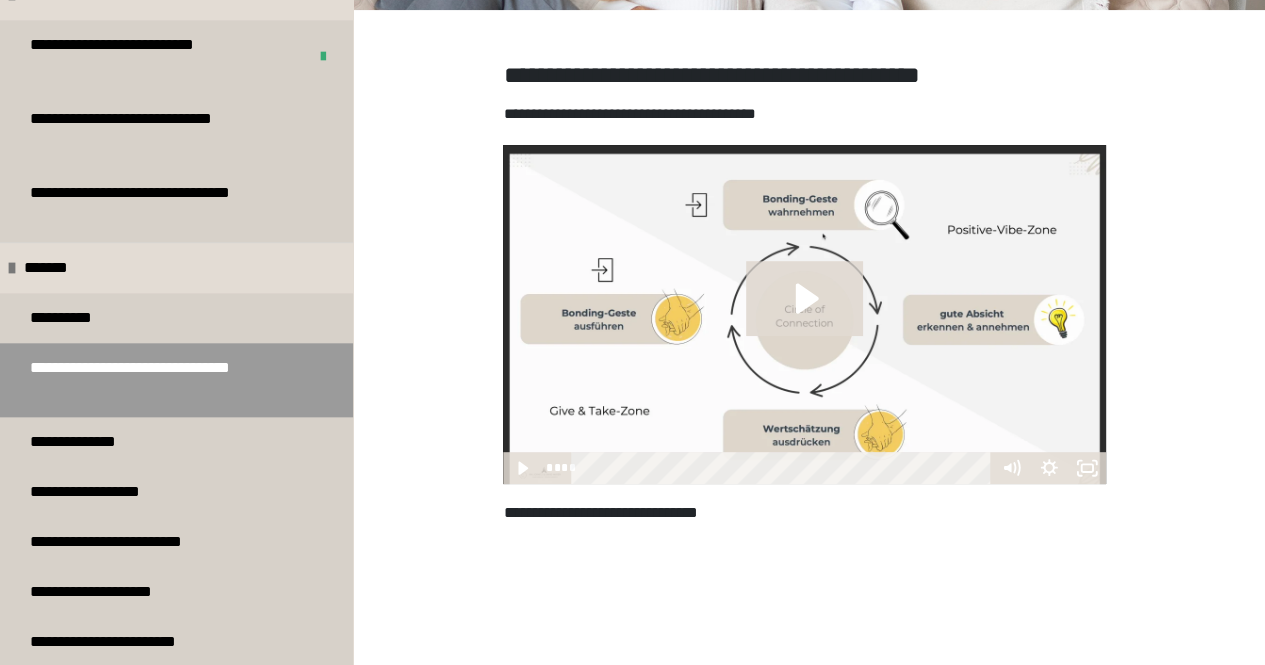 scroll, scrollTop: 968, scrollLeft: 0, axis: vertical 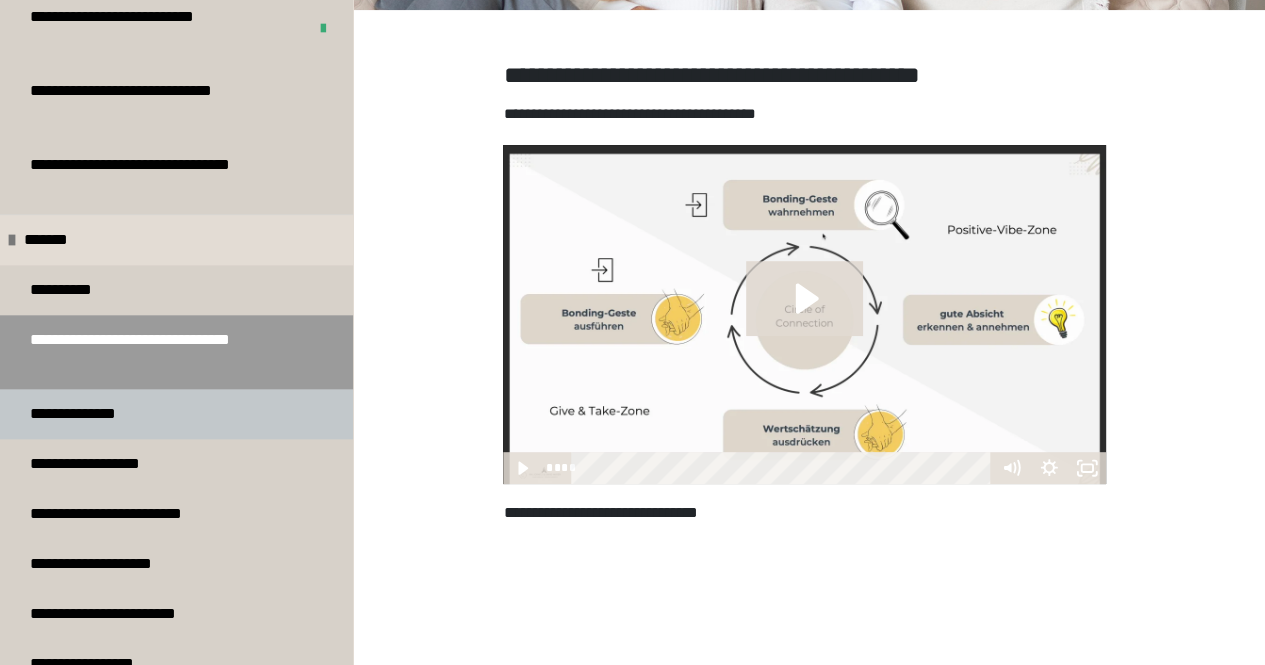 click on "**********" at bounding box center [176, 414] 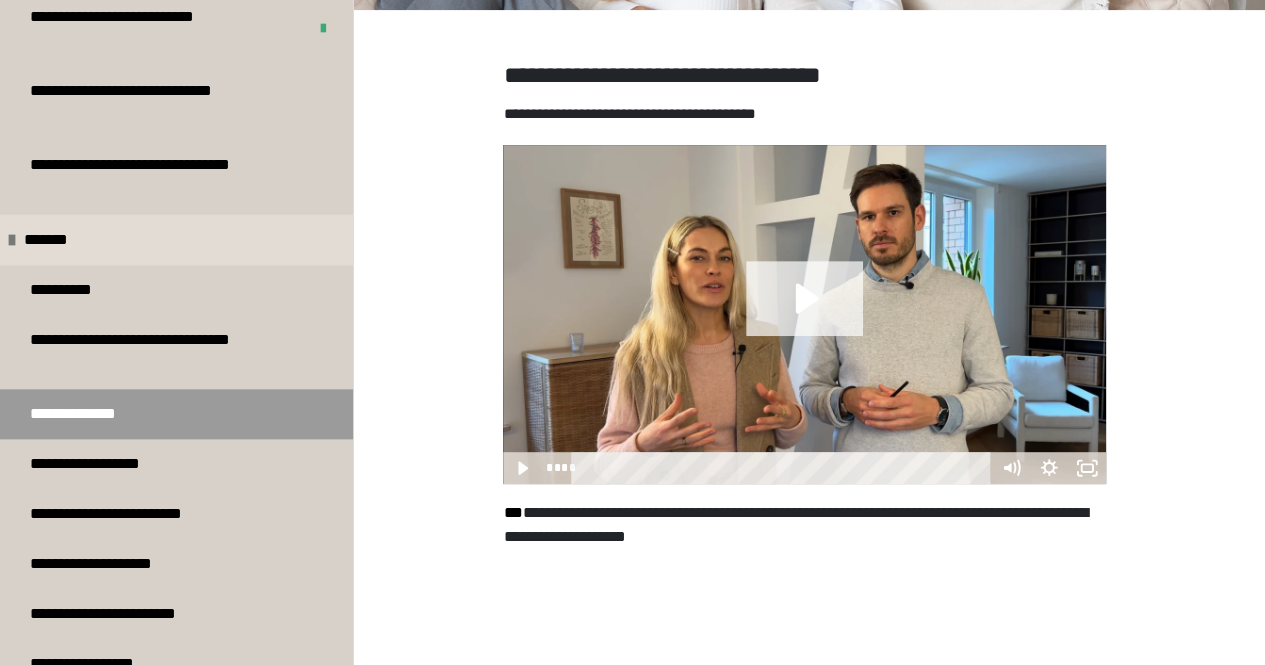 click 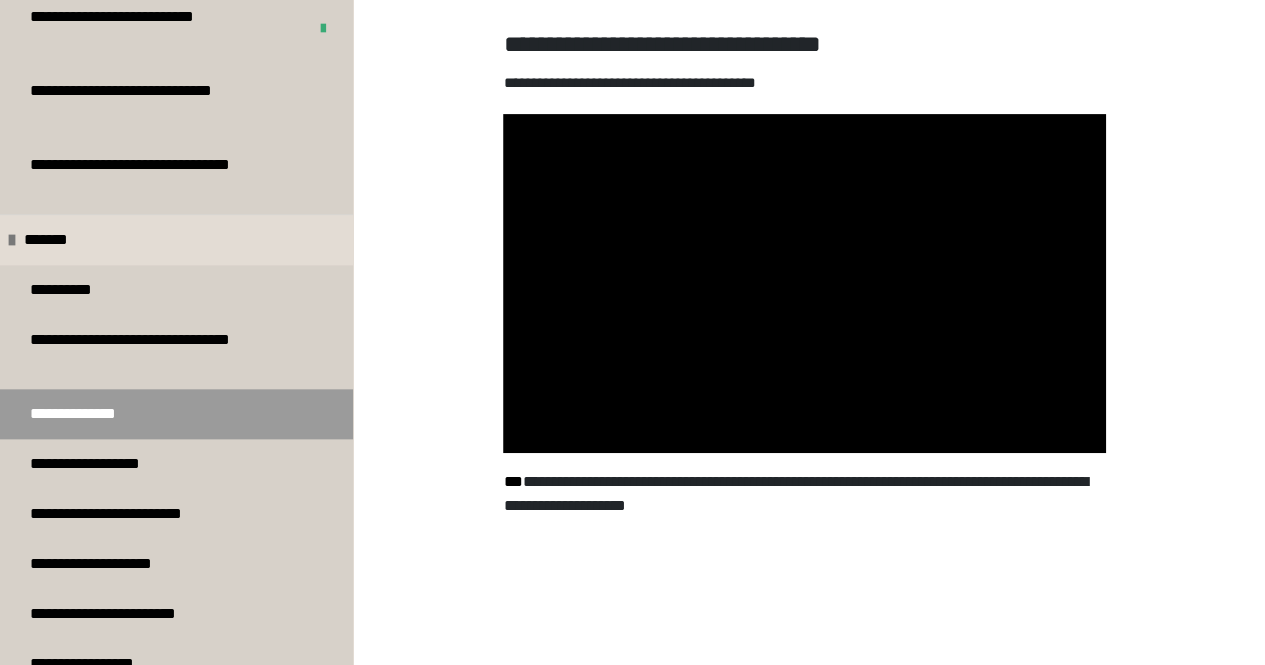 scroll, scrollTop: 340, scrollLeft: 0, axis: vertical 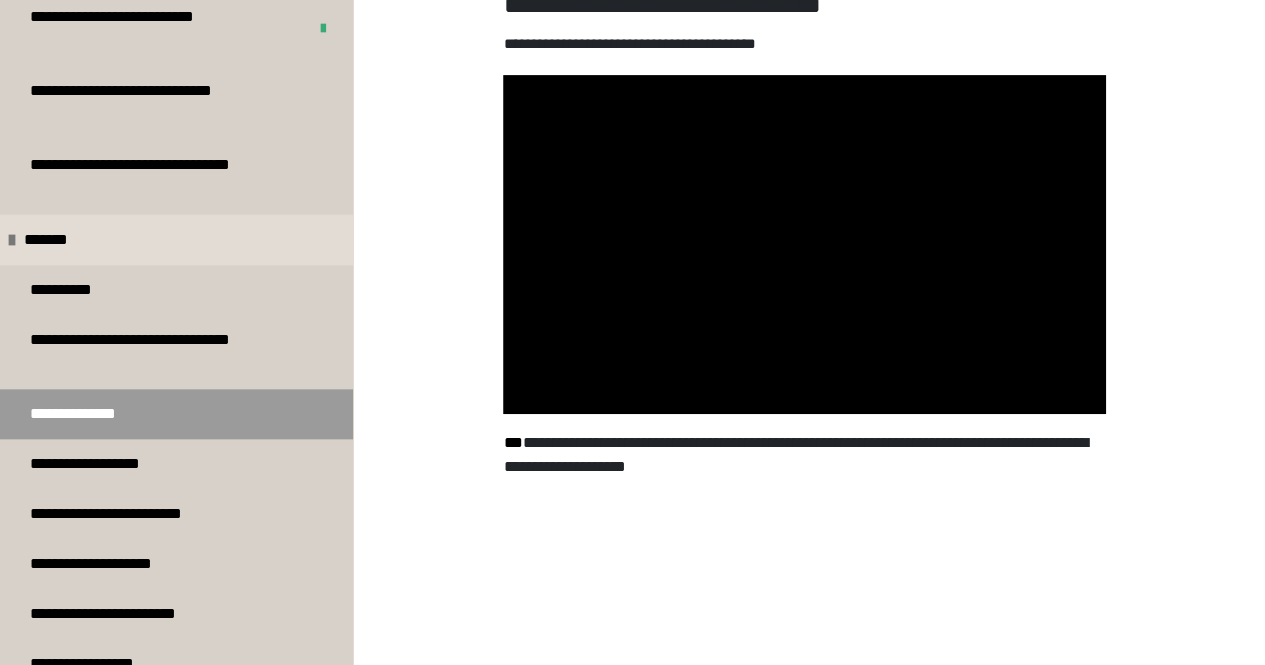 click on "**********" at bounding box center (804, 455) 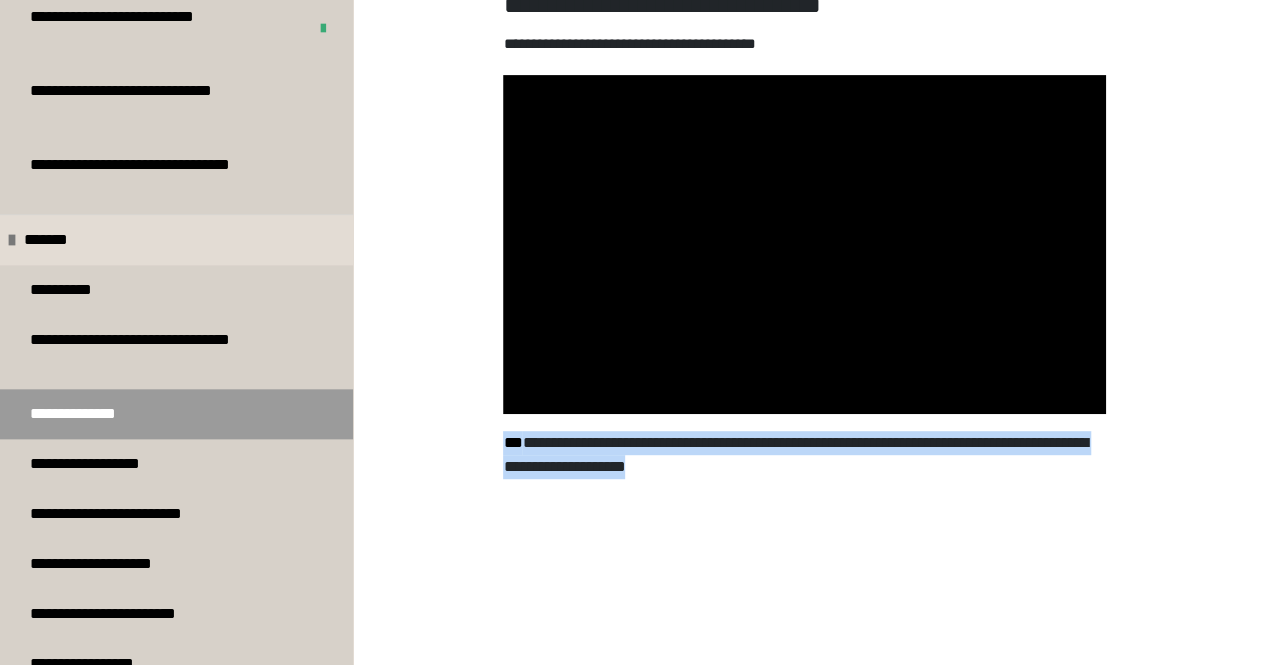 drag, startPoint x: 1262, startPoint y: 474, endPoint x: 1242, endPoint y: 400, distance: 76.655075 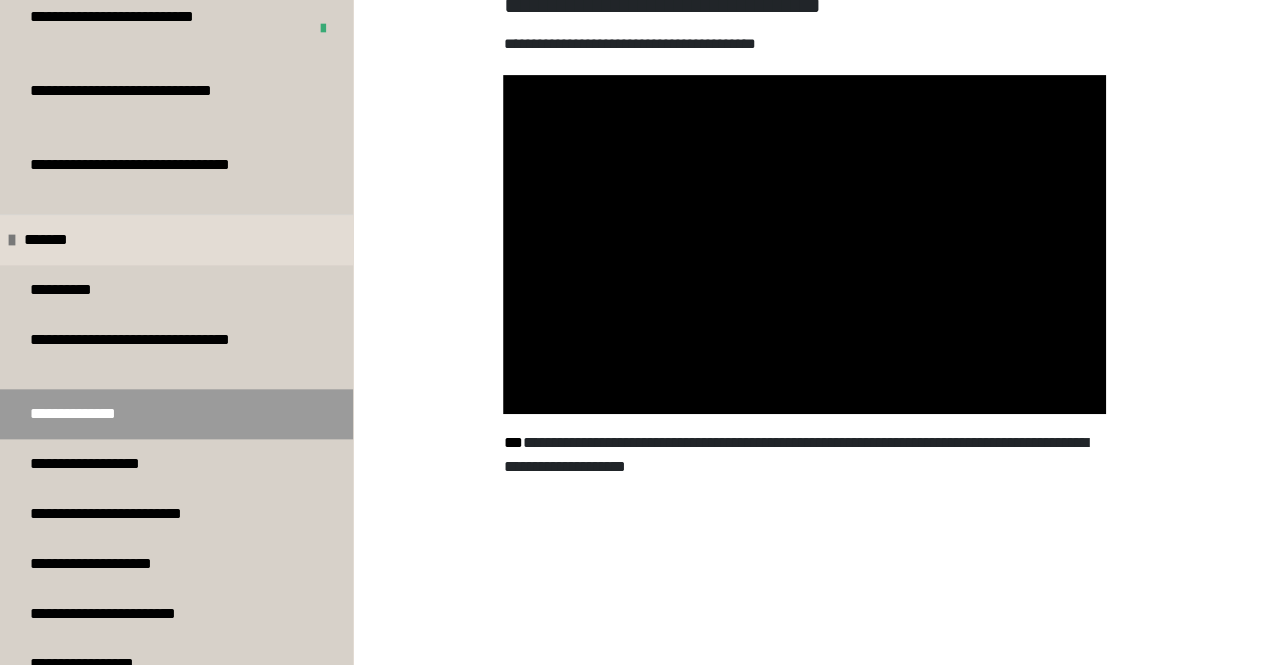 click on "**********" at bounding box center (632, 302) 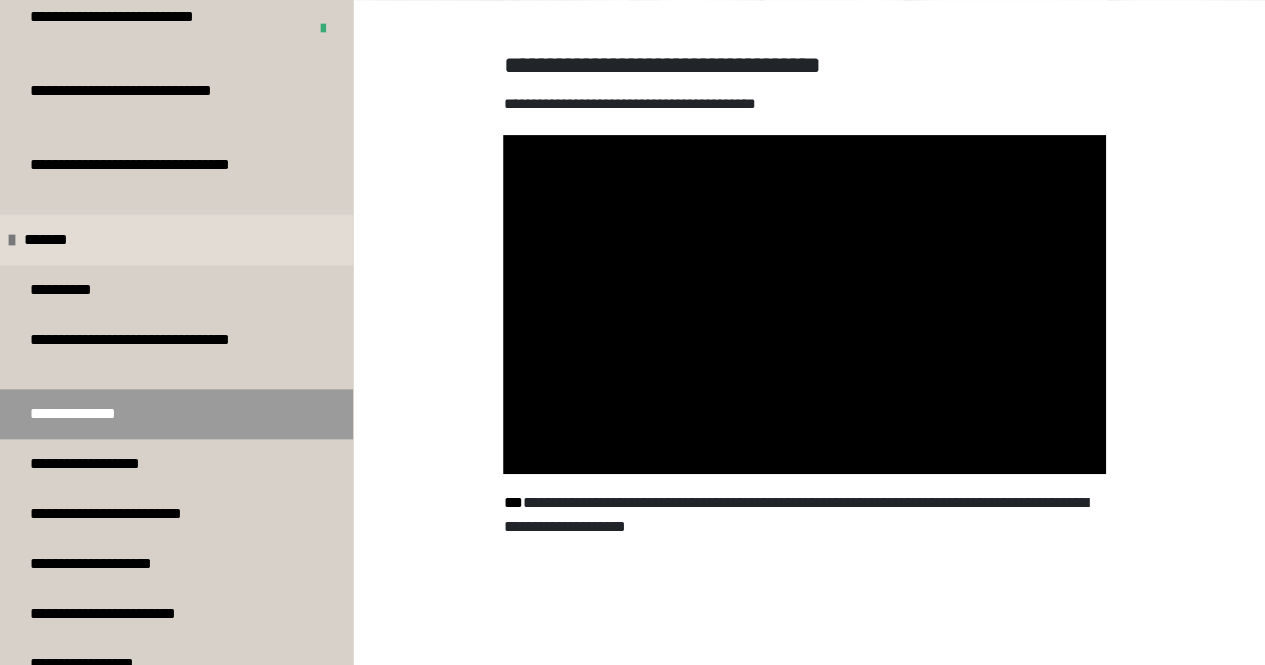 scroll, scrollTop: 237, scrollLeft: 0, axis: vertical 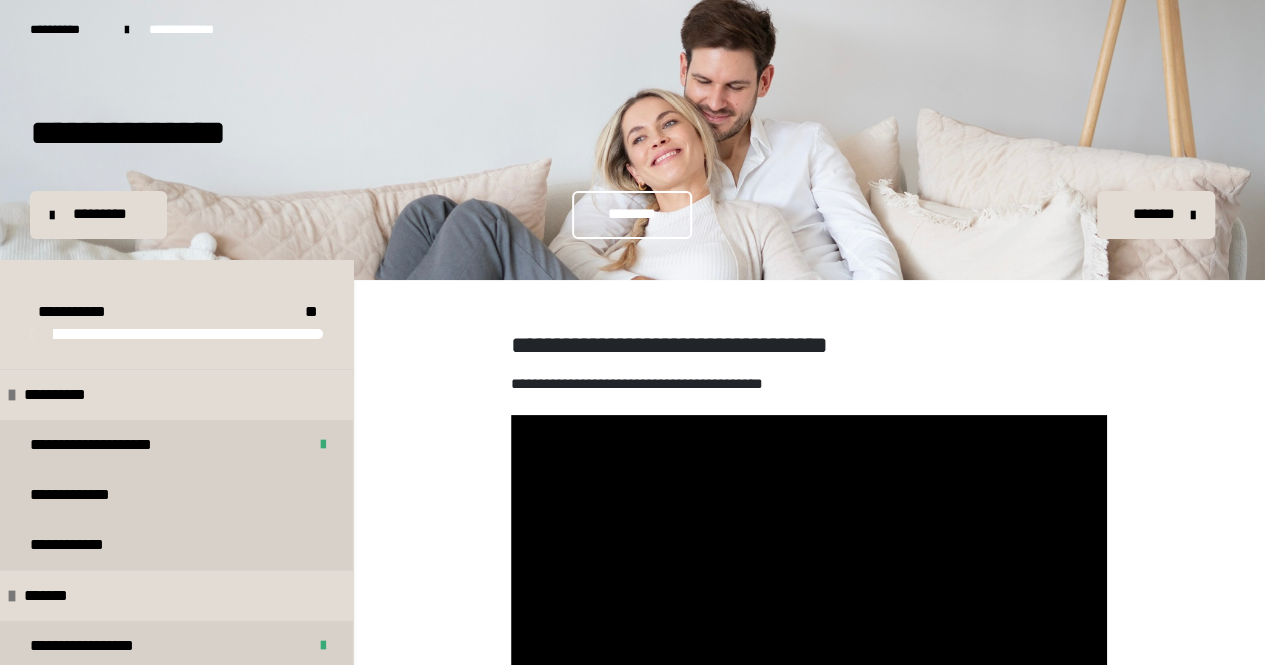 click on "*******" at bounding box center (1156, 215) 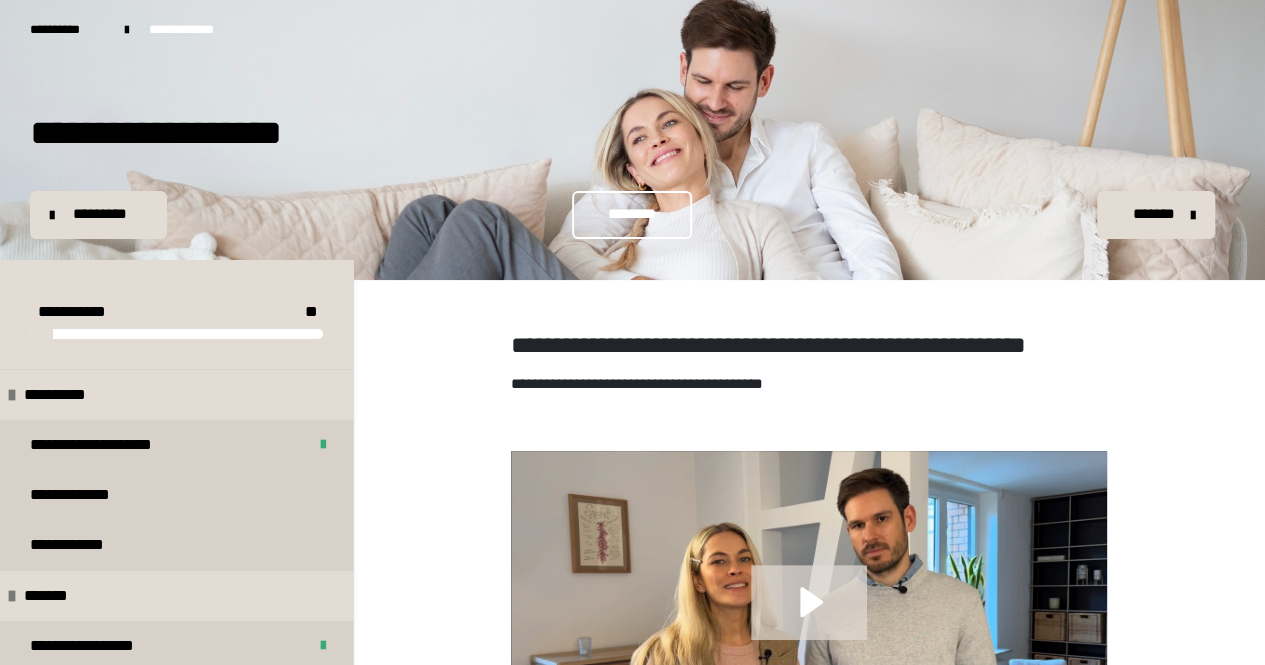 click at bounding box center [809, 618] 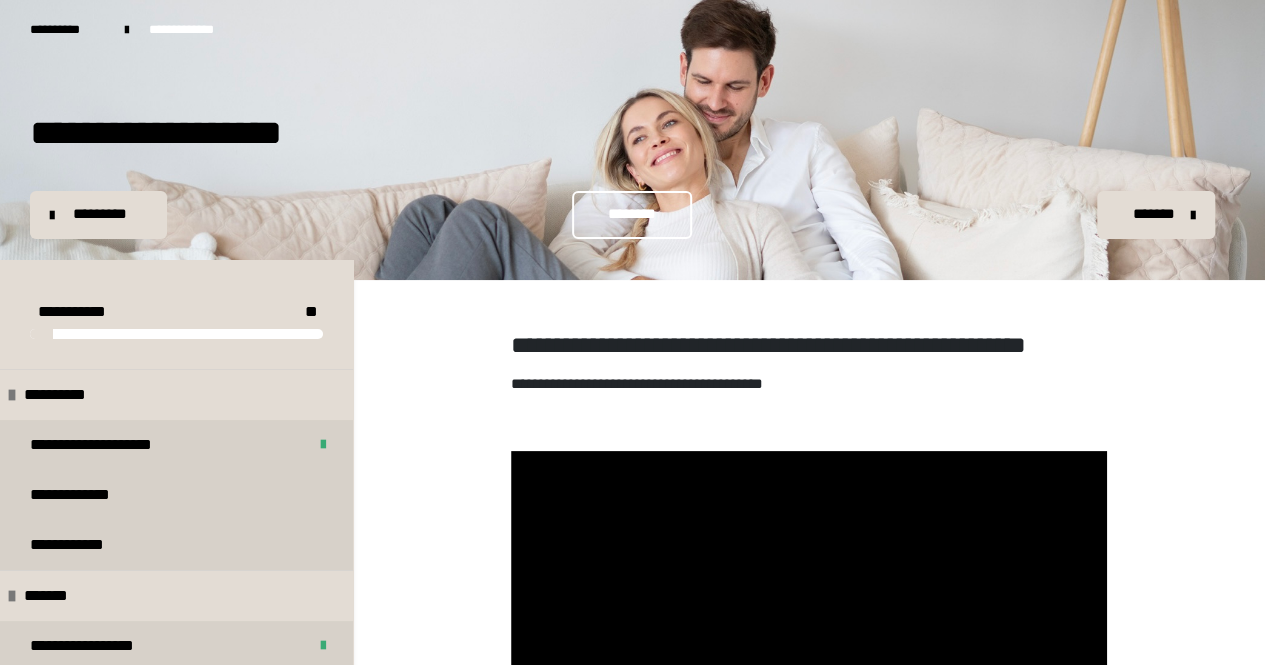 drag, startPoint x: 1258, startPoint y: 140, endPoint x: 1259, endPoint y: 256, distance: 116.00431 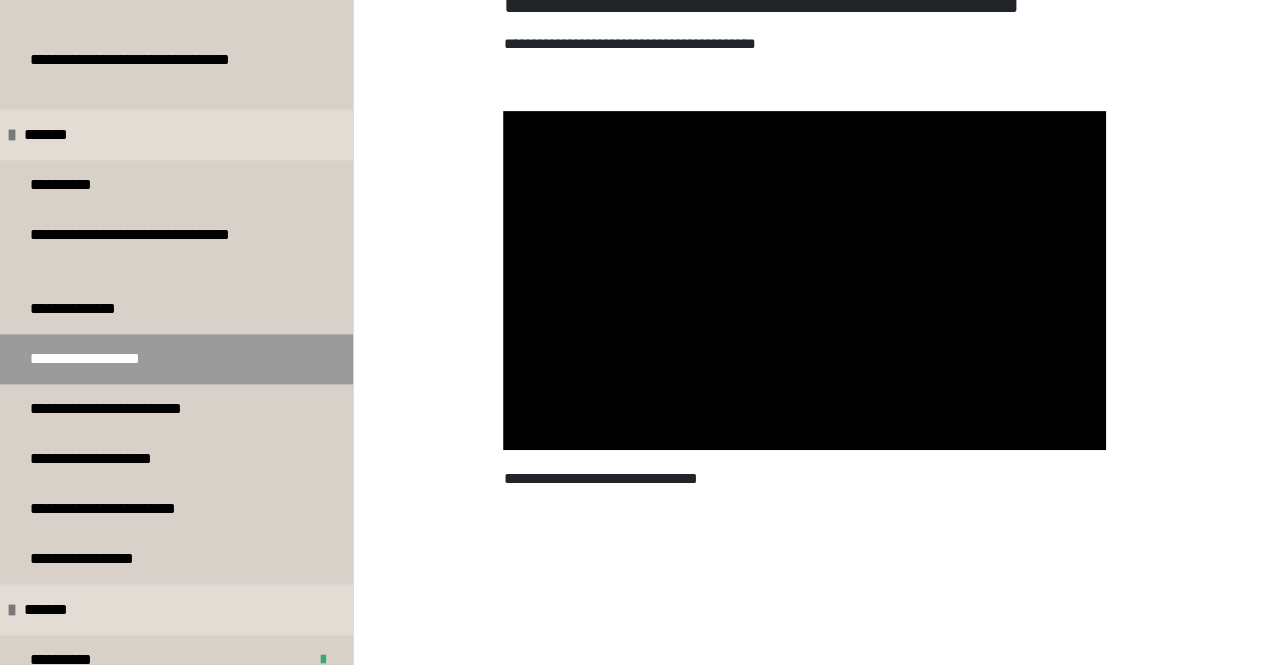 scroll, scrollTop: 1064, scrollLeft: 0, axis: vertical 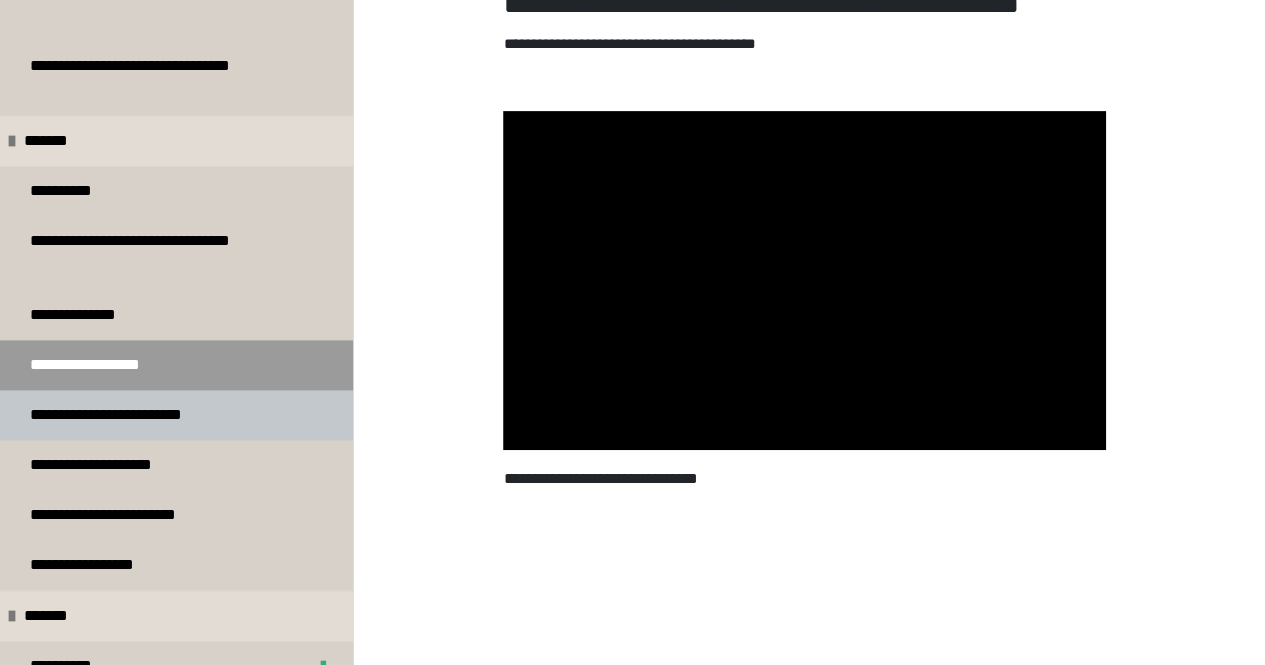 click on "**********" at bounding box center [176, 415] 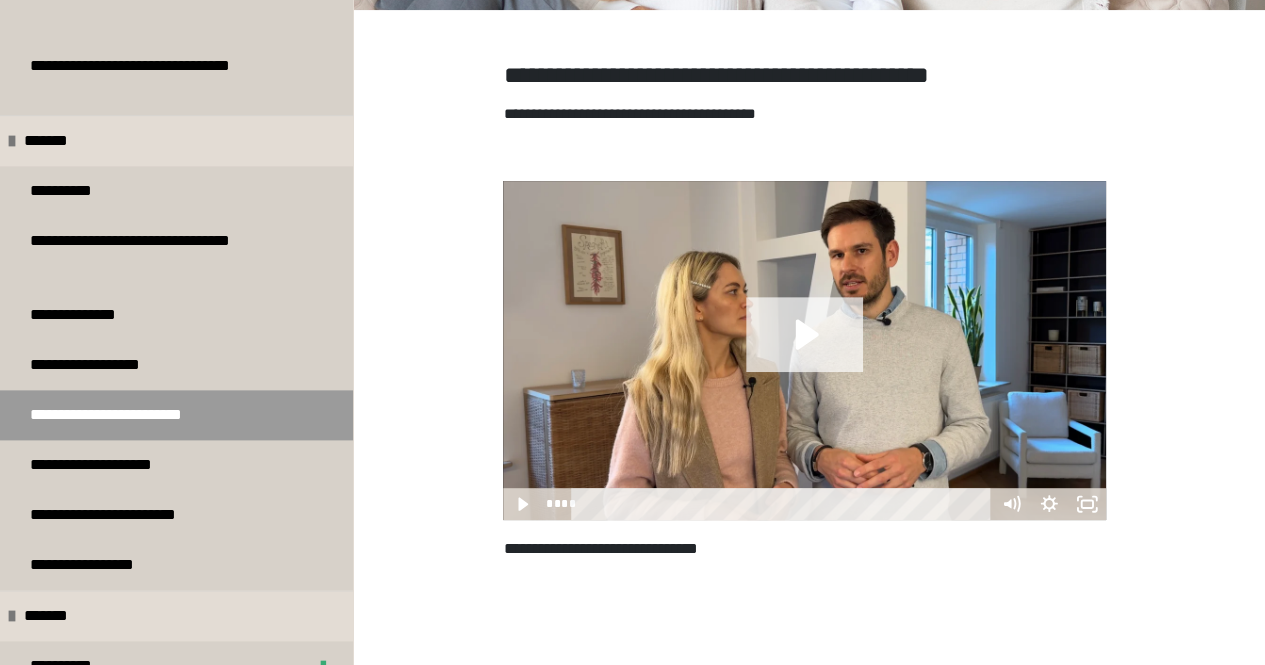 click 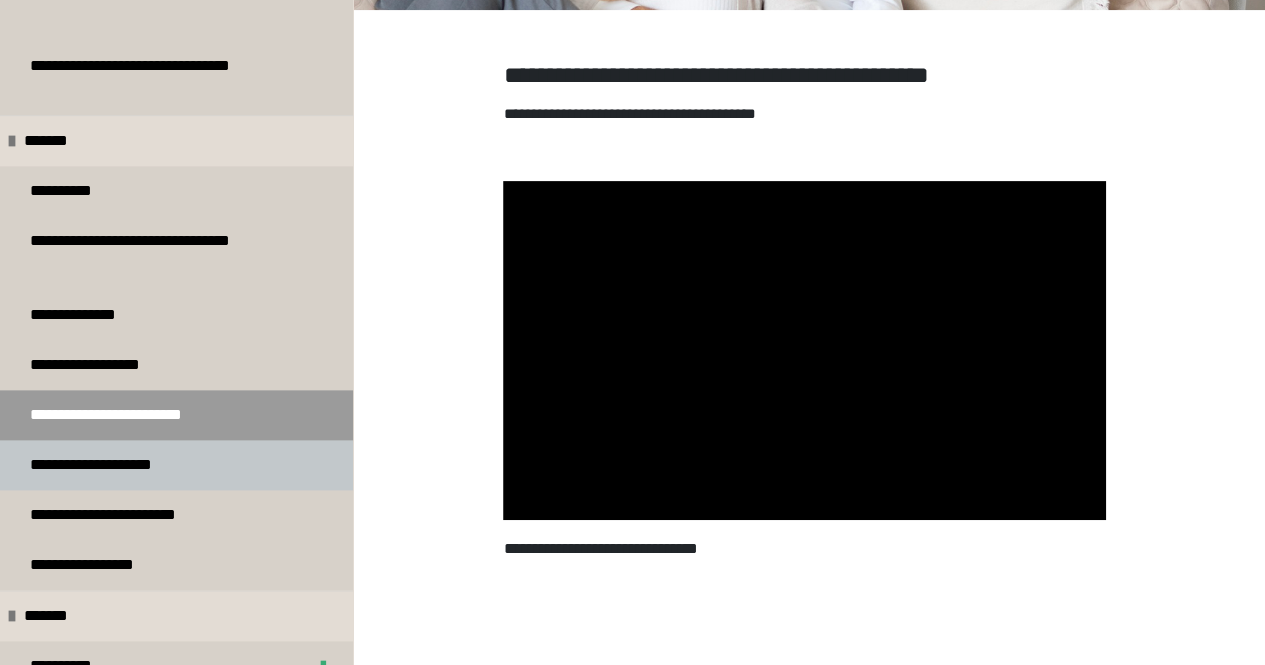 click on "**********" at bounding box center (118, 465) 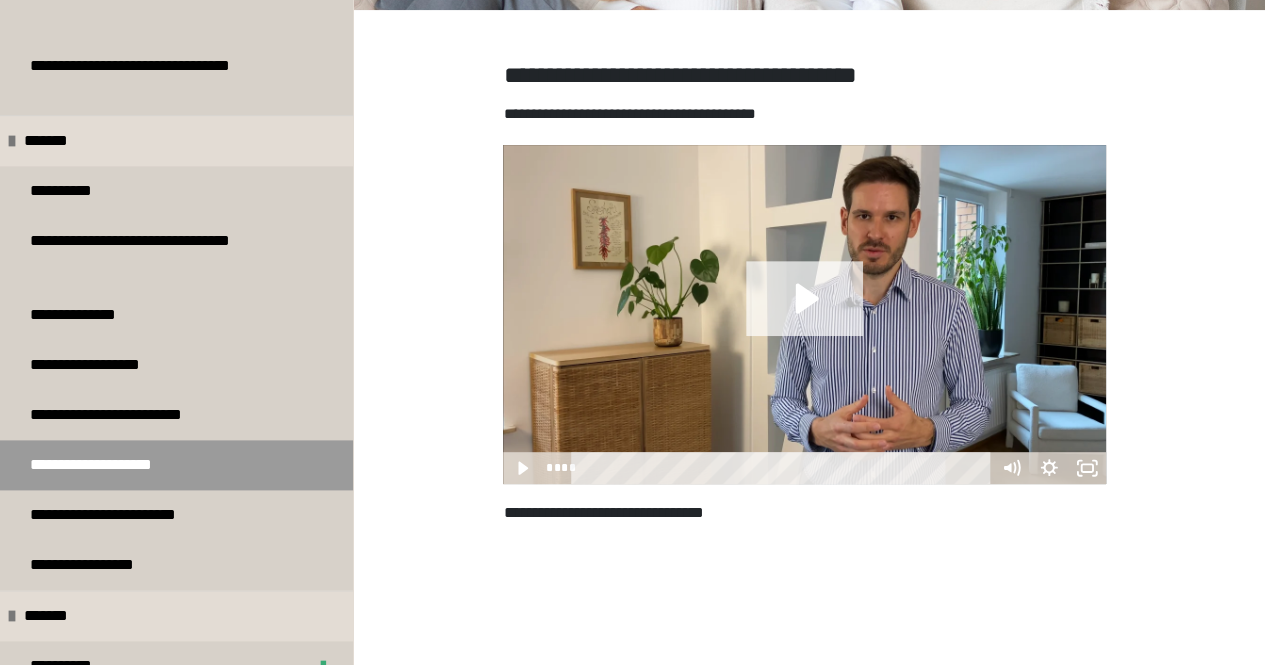 click 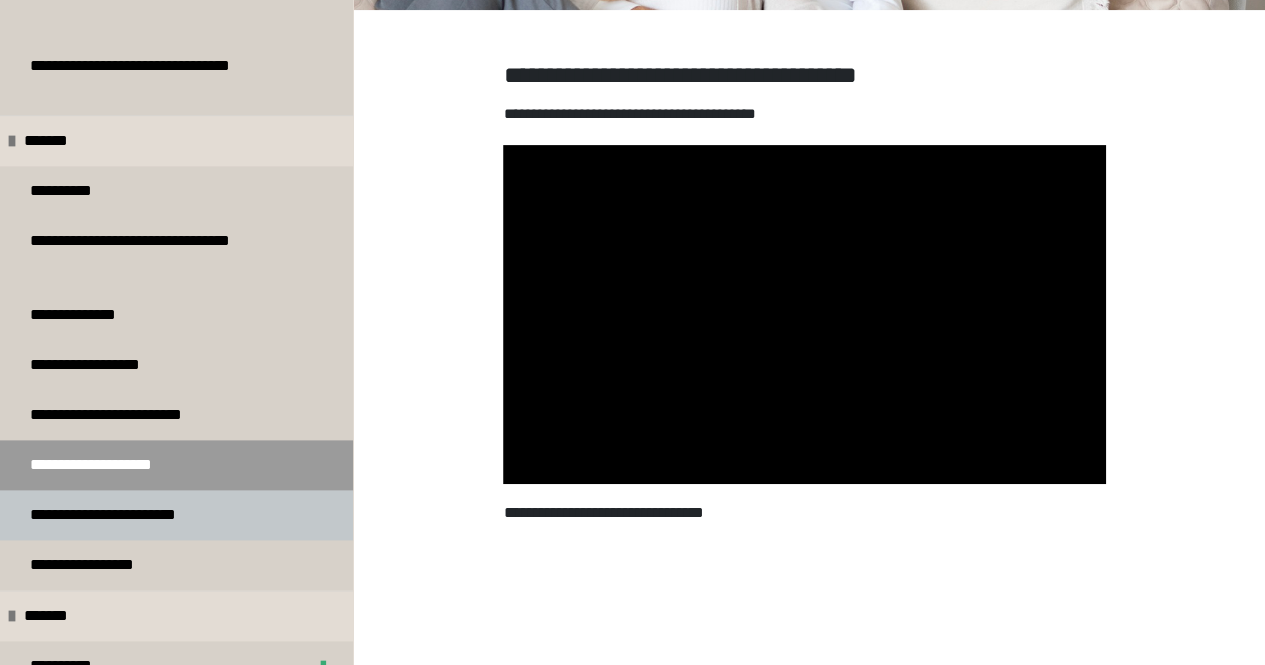 click on "**********" at bounding box center [141, 515] 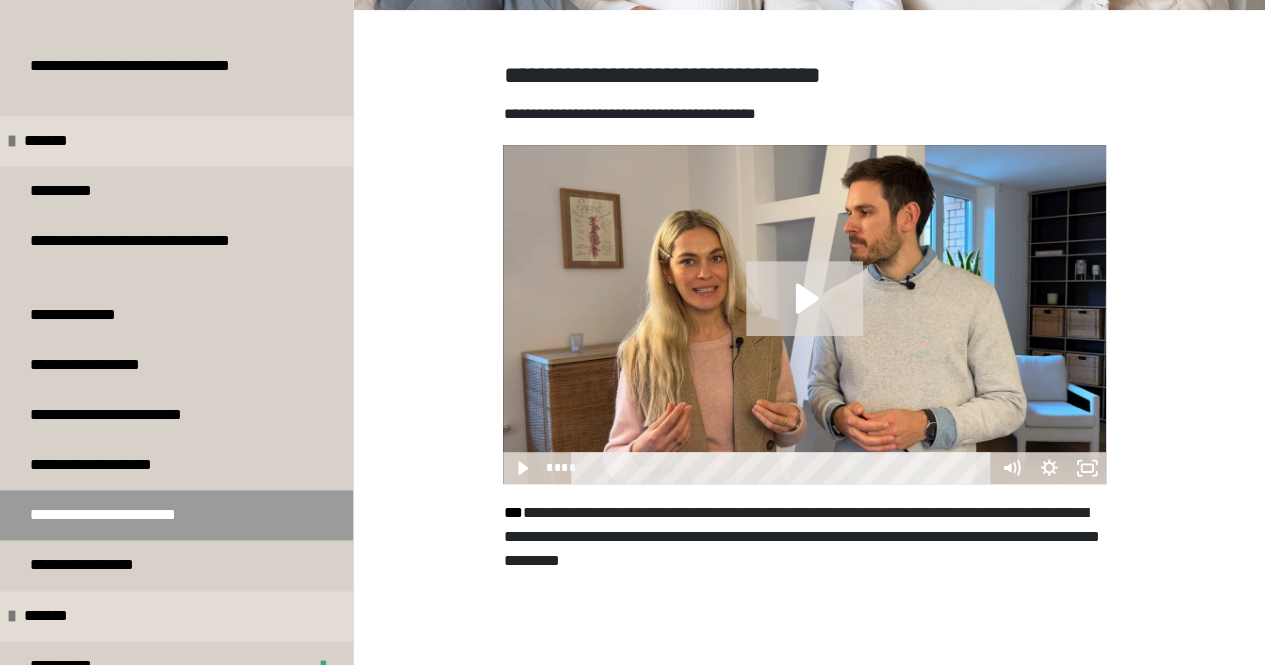 click at bounding box center (804, 314) 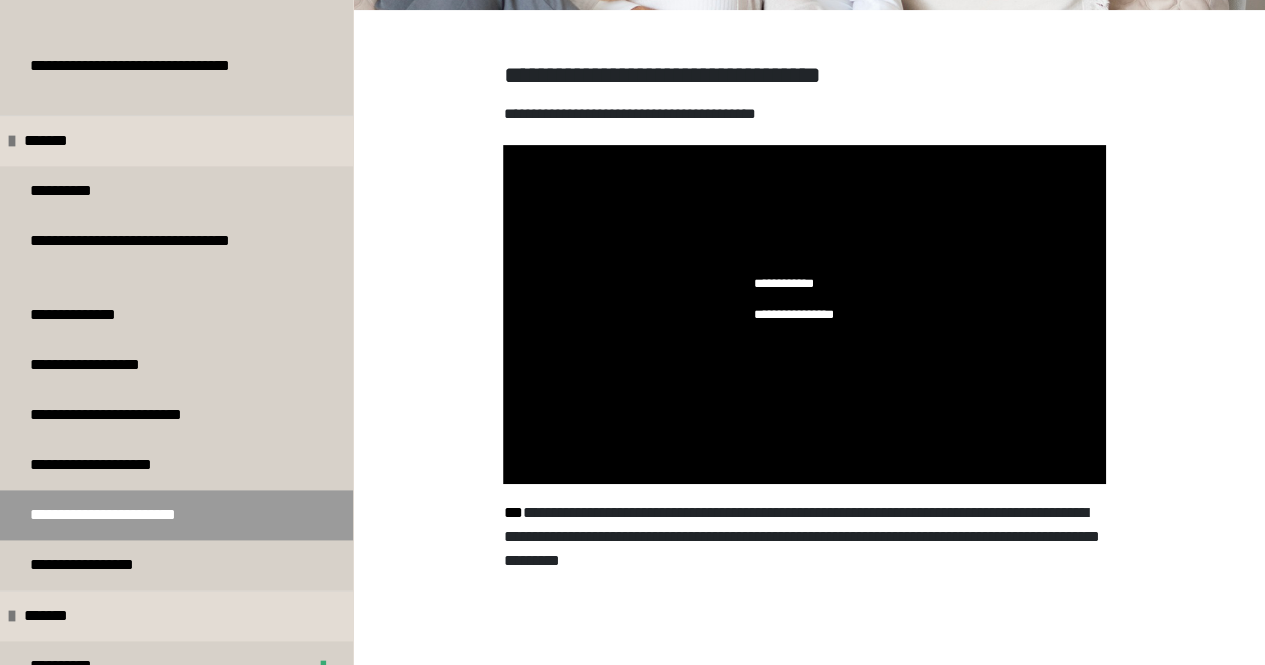 drag, startPoint x: 738, startPoint y: 267, endPoint x: 492, endPoint y: 371, distance: 267.0805 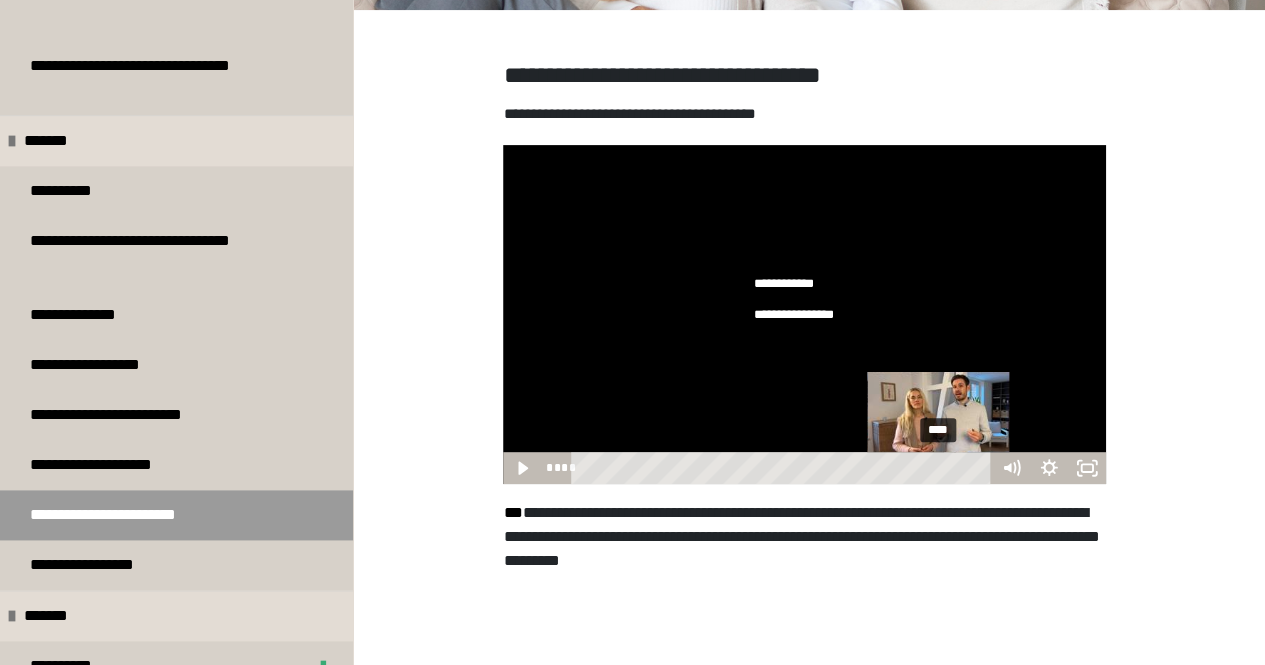 click on "****" at bounding box center (783, 468) 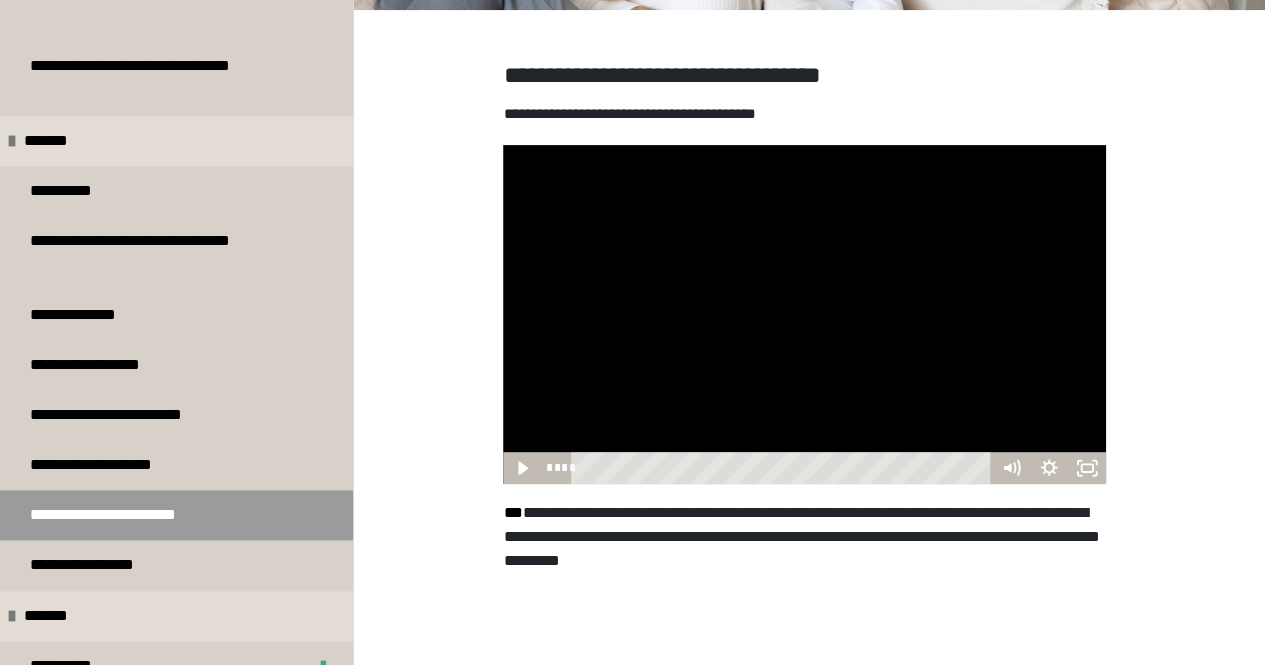 click at bounding box center (804, 314) 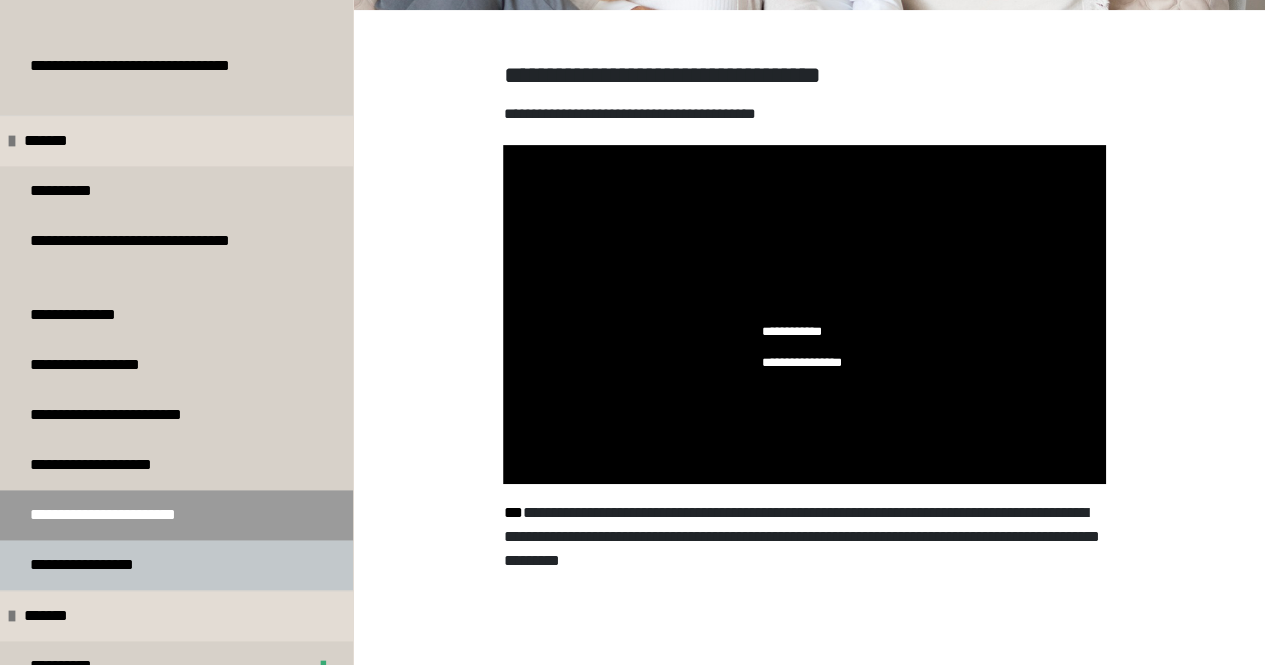 click on "**********" at bounding box center (176, 565) 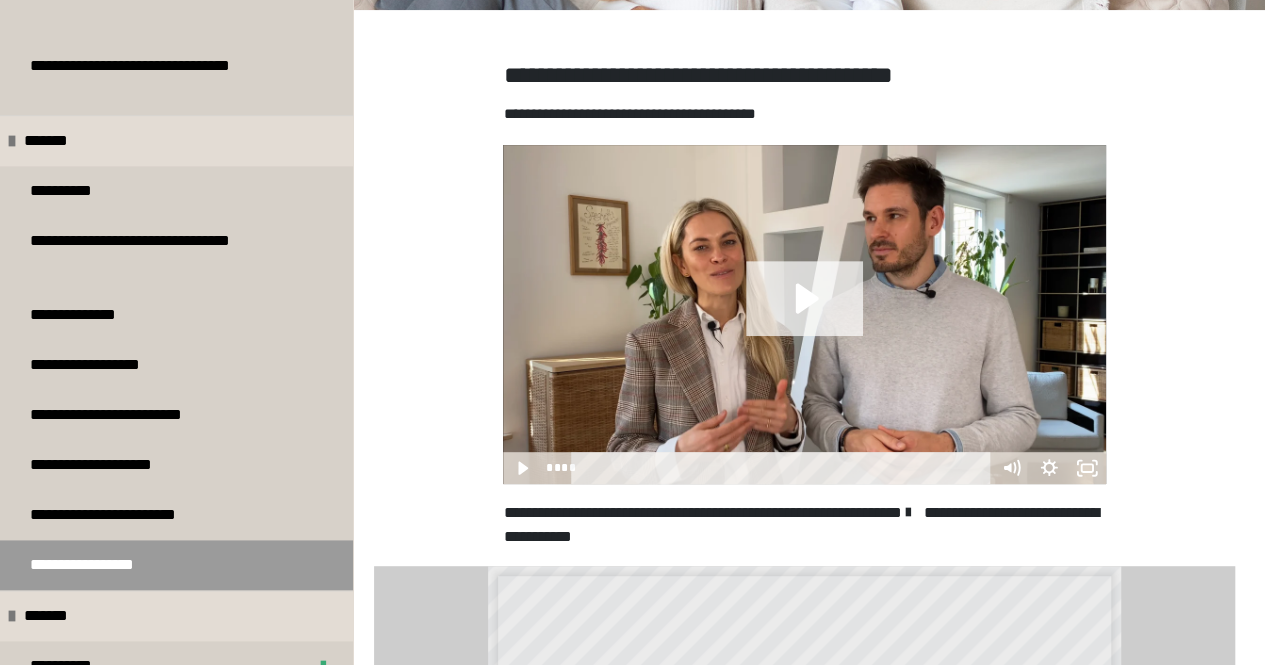 click 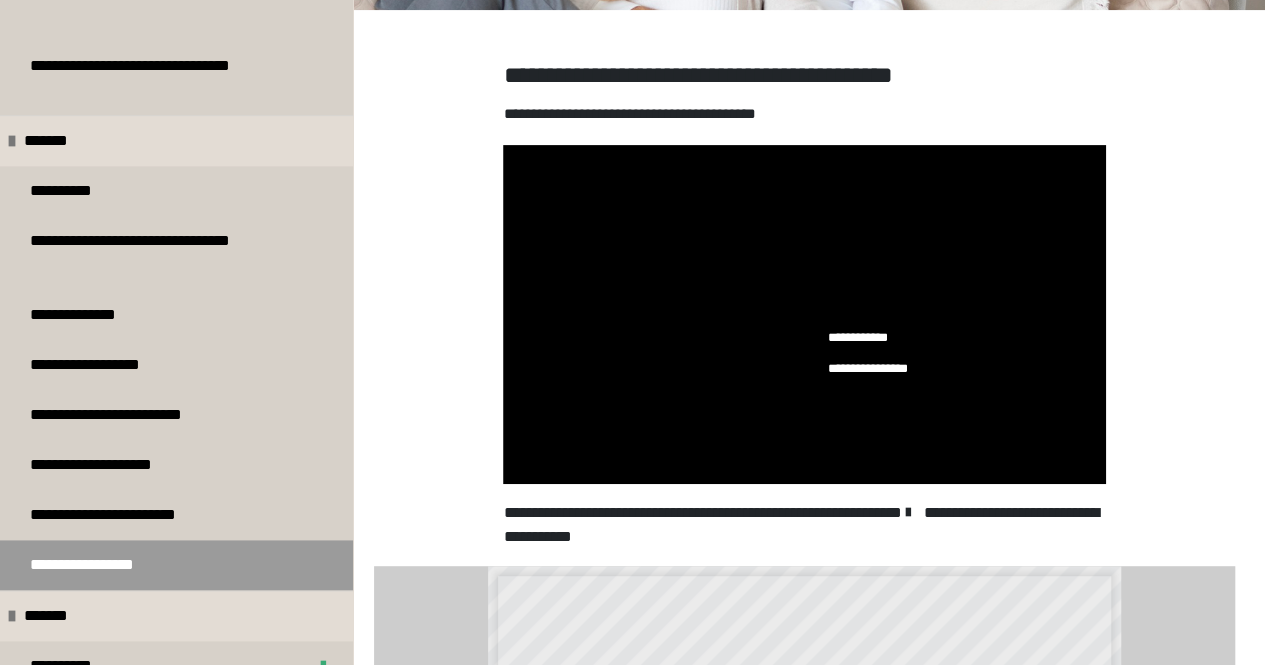 scroll, scrollTop: 269, scrollLeft: 0, axis: vertical 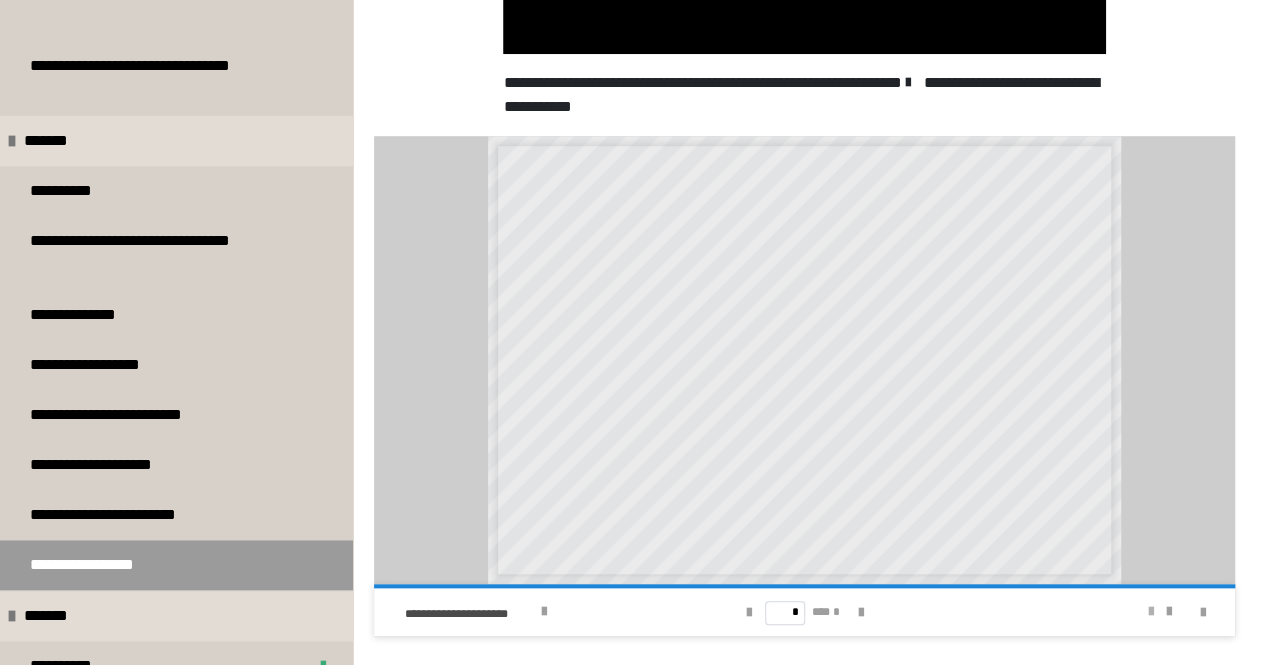 click at bounding box center [1151, 612] 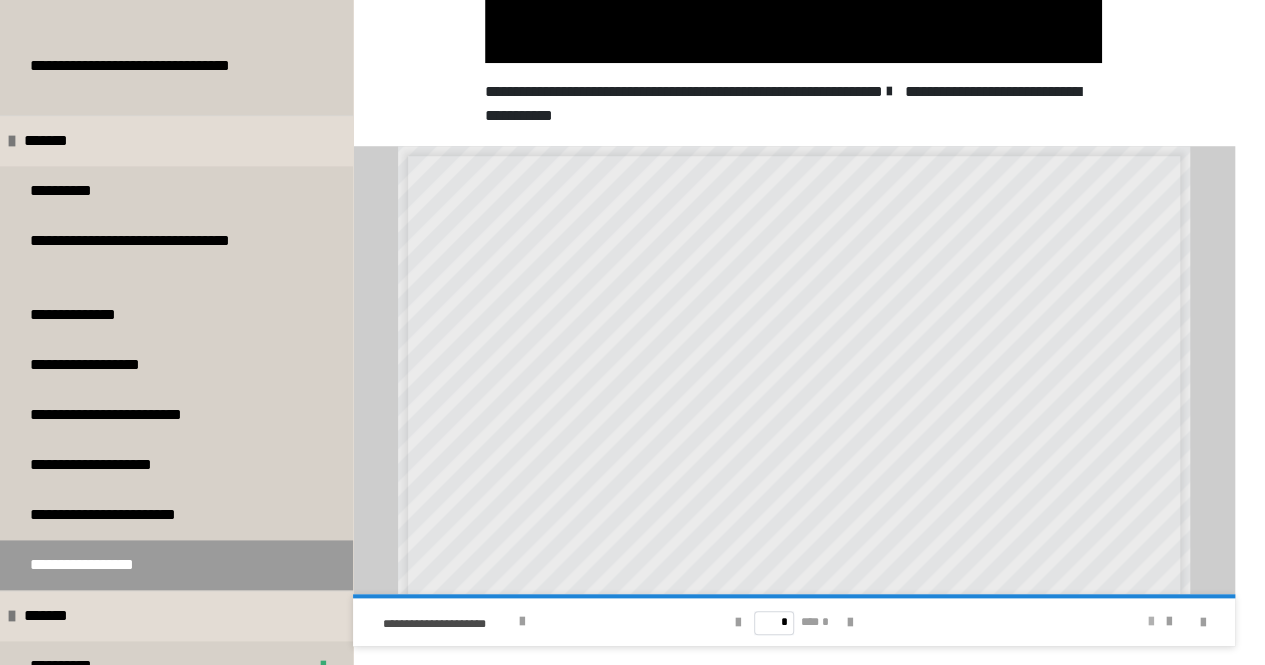 click at bounding box center (1122, 622) 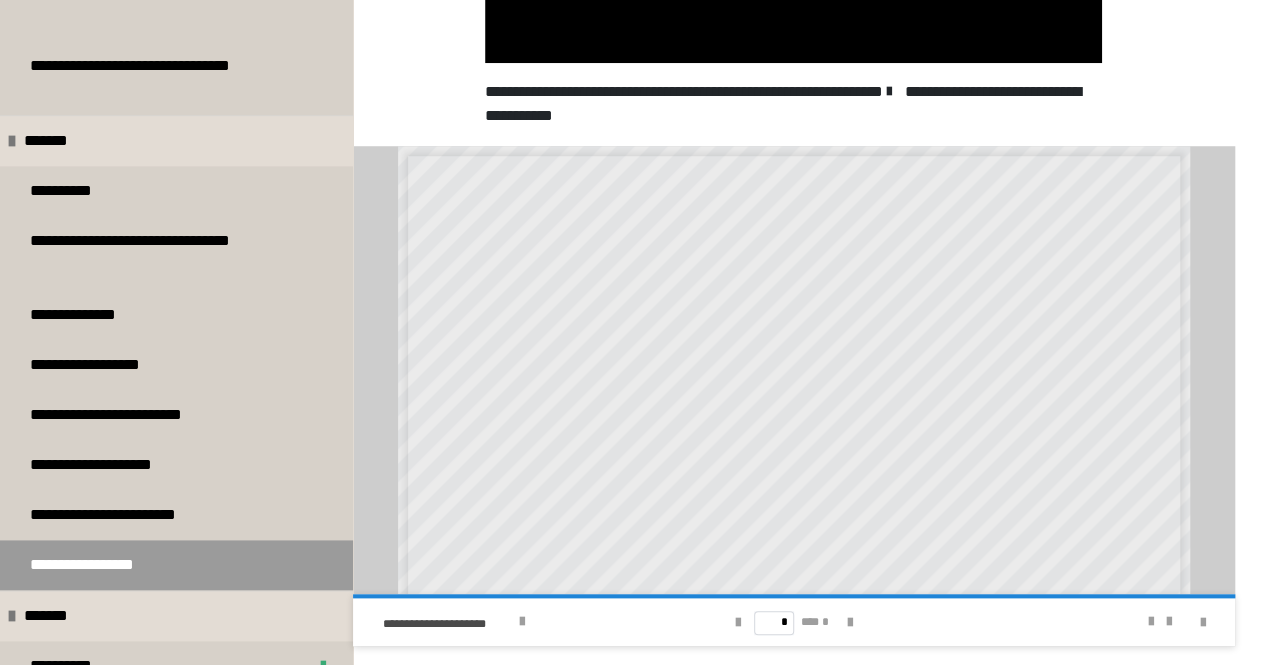 scroll, scrollTop: 118, scrollLeft: 0, axis: vertical 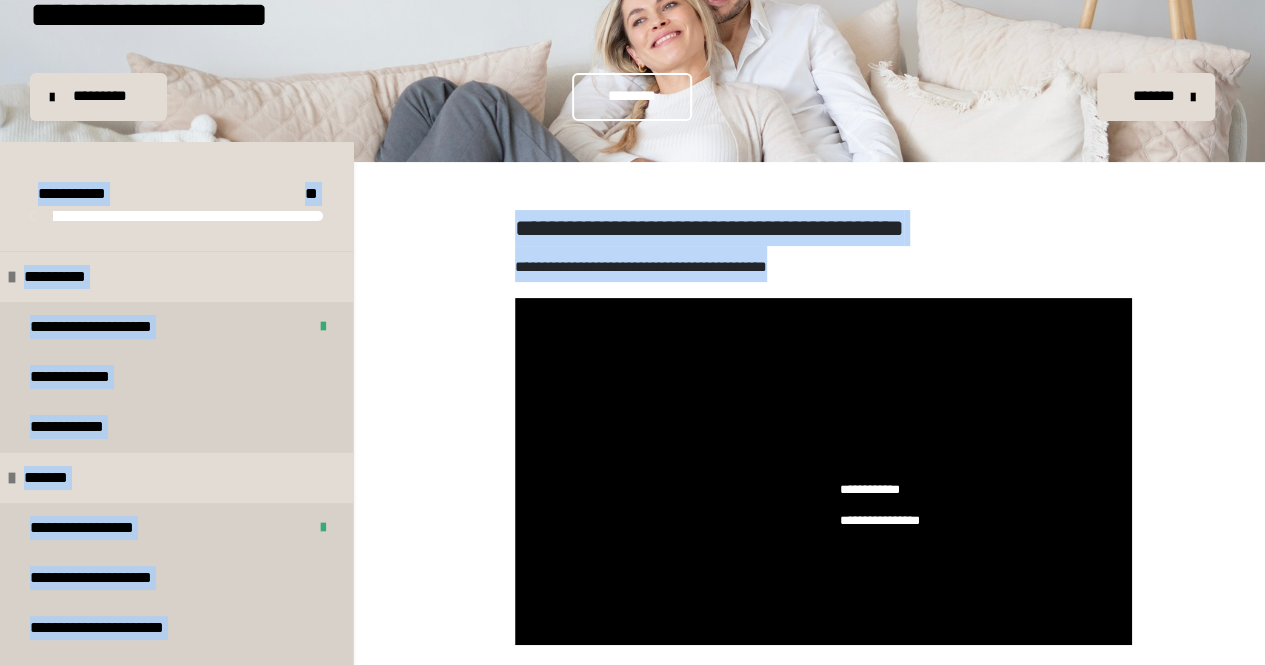 drag, startPoint x: 1243, startPoint y: 109, endPoint x: 1203, endPoint y: 323, distance: 217.70622 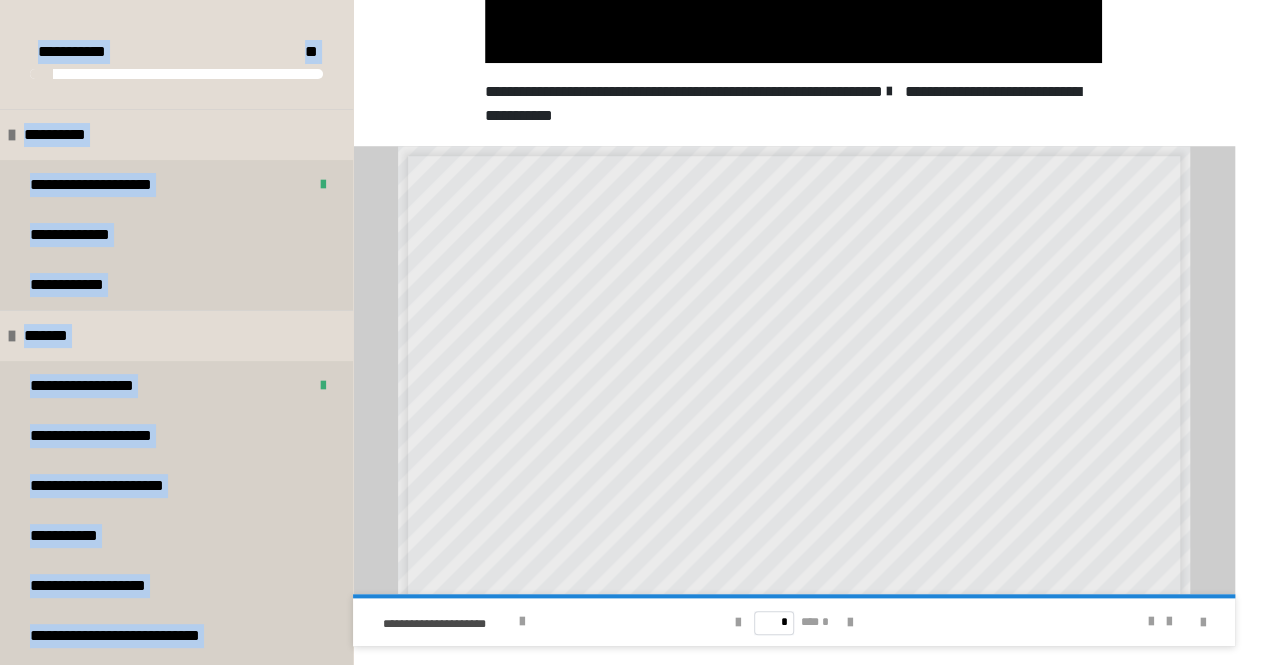 scroll, scrollTop: 118, scrollLeft: 0, axis: vertical 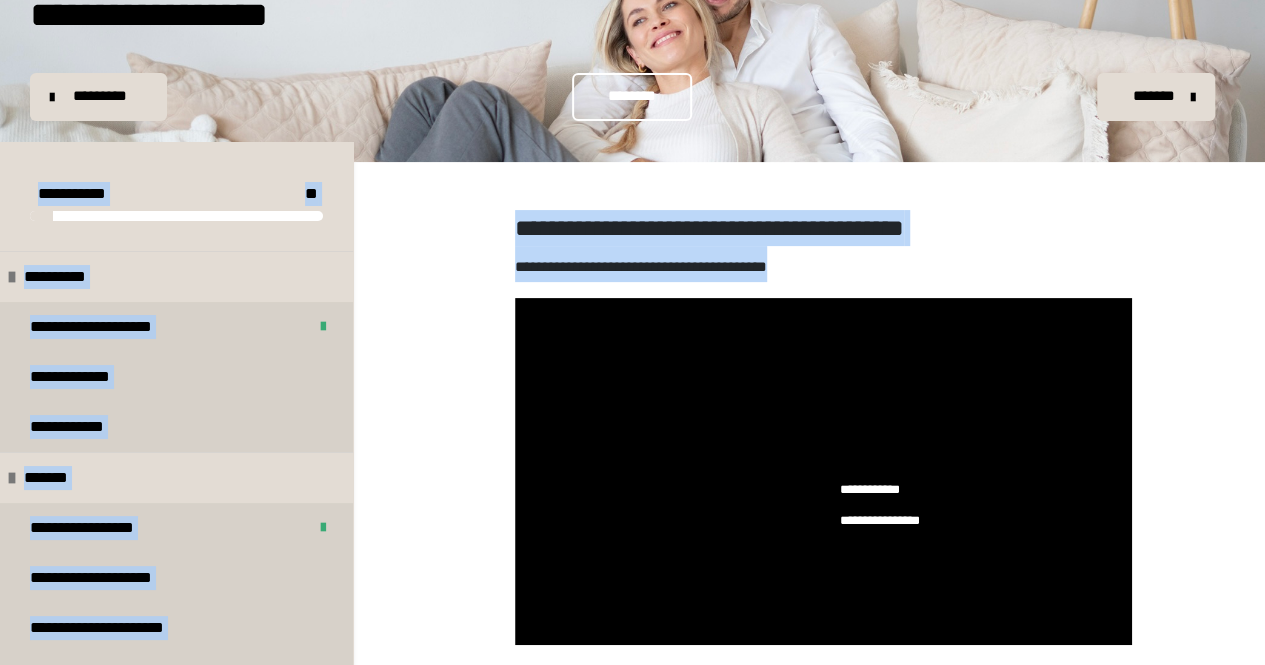 click at bounding box center (824, 471) 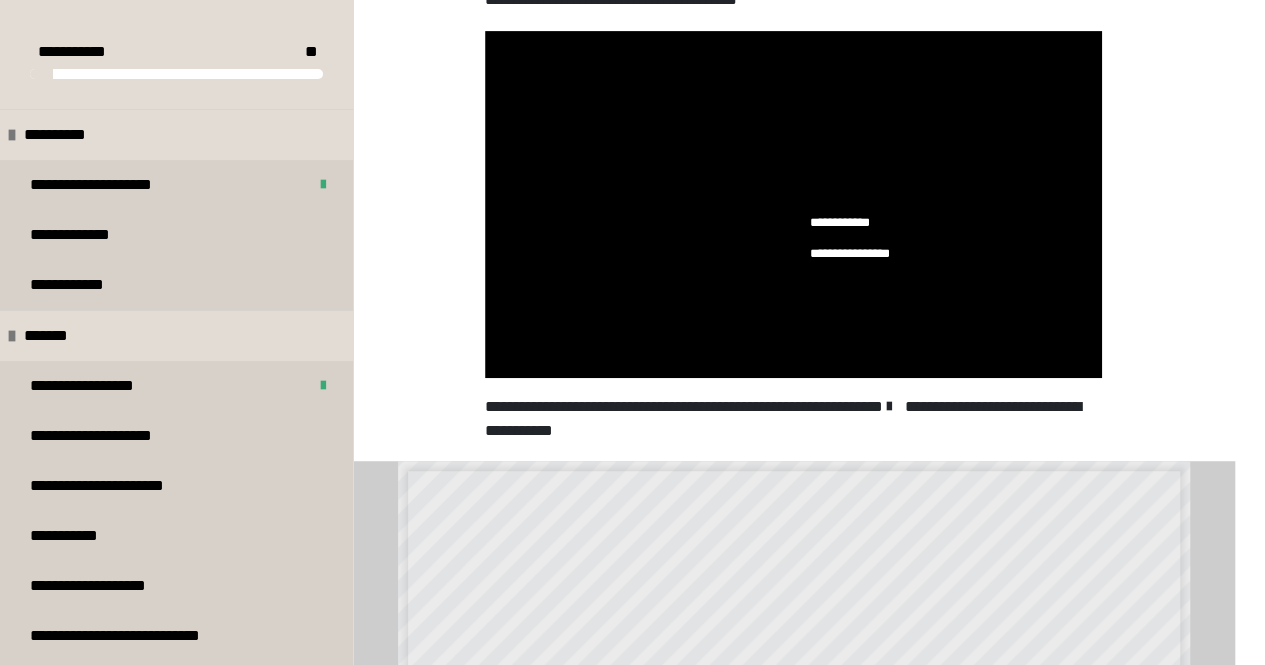 scroll, scrollTop: 618, scrollLeft: 0, axis: vertical 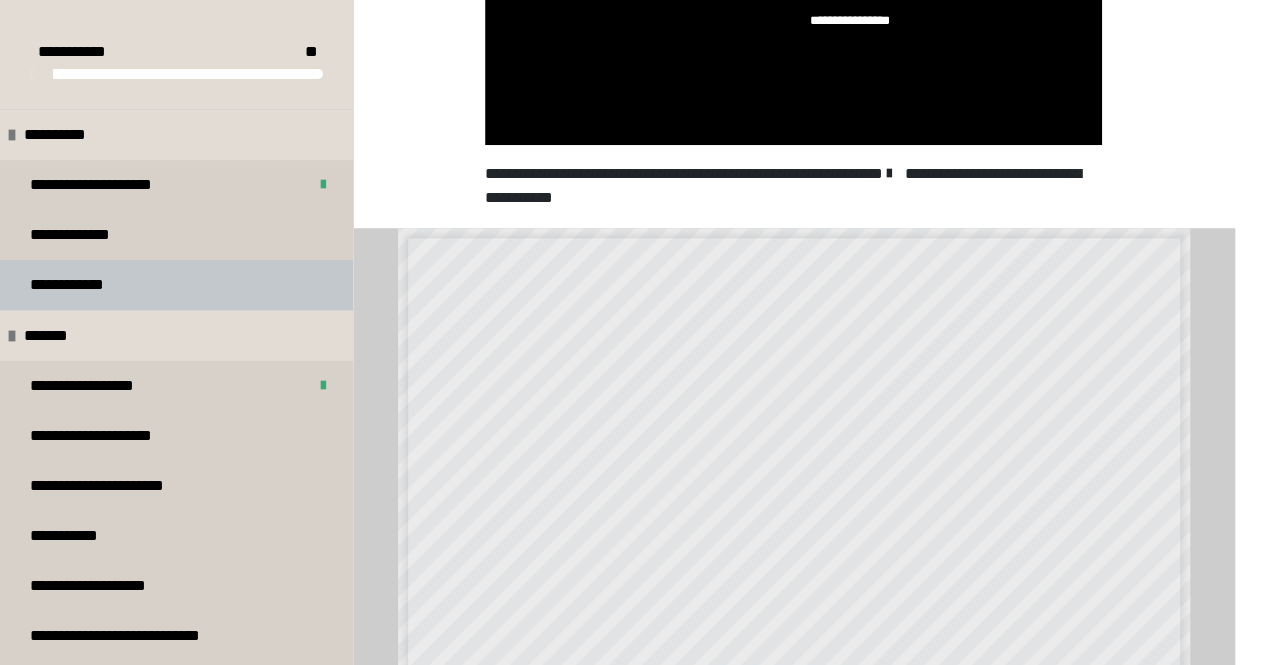 click on "**********" at bounding box center (176, 285) 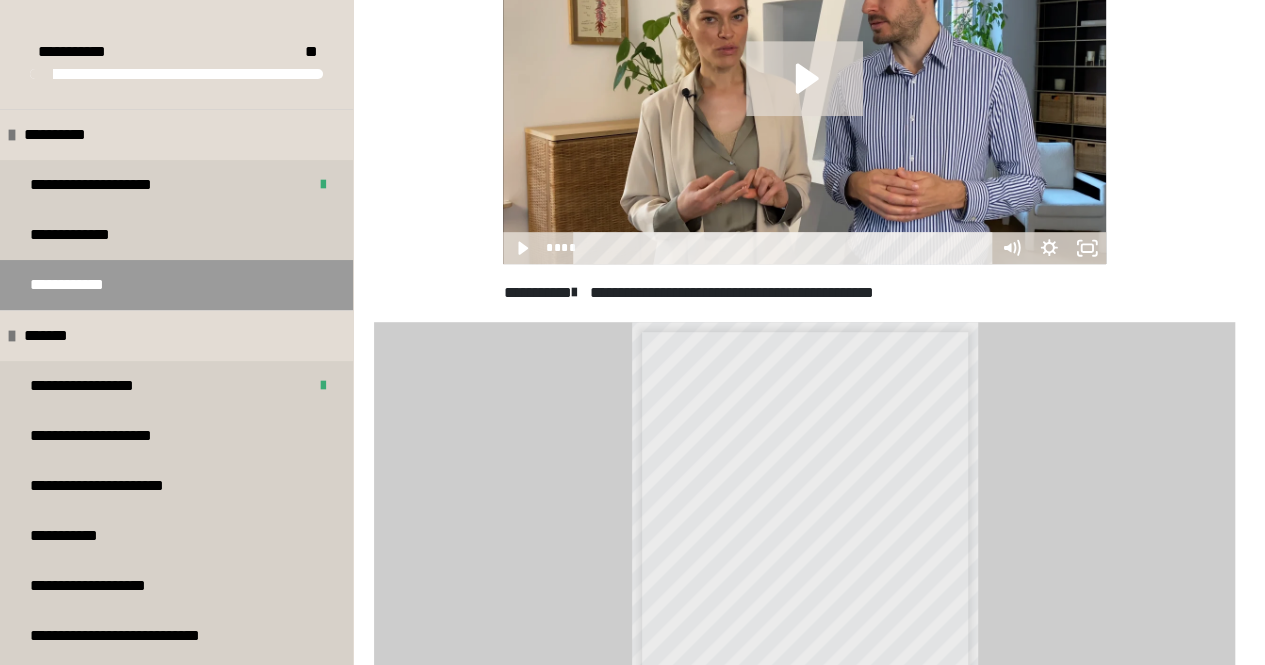 scroll, scrollTop: 640, scrollLeft: 0, axis: vertical 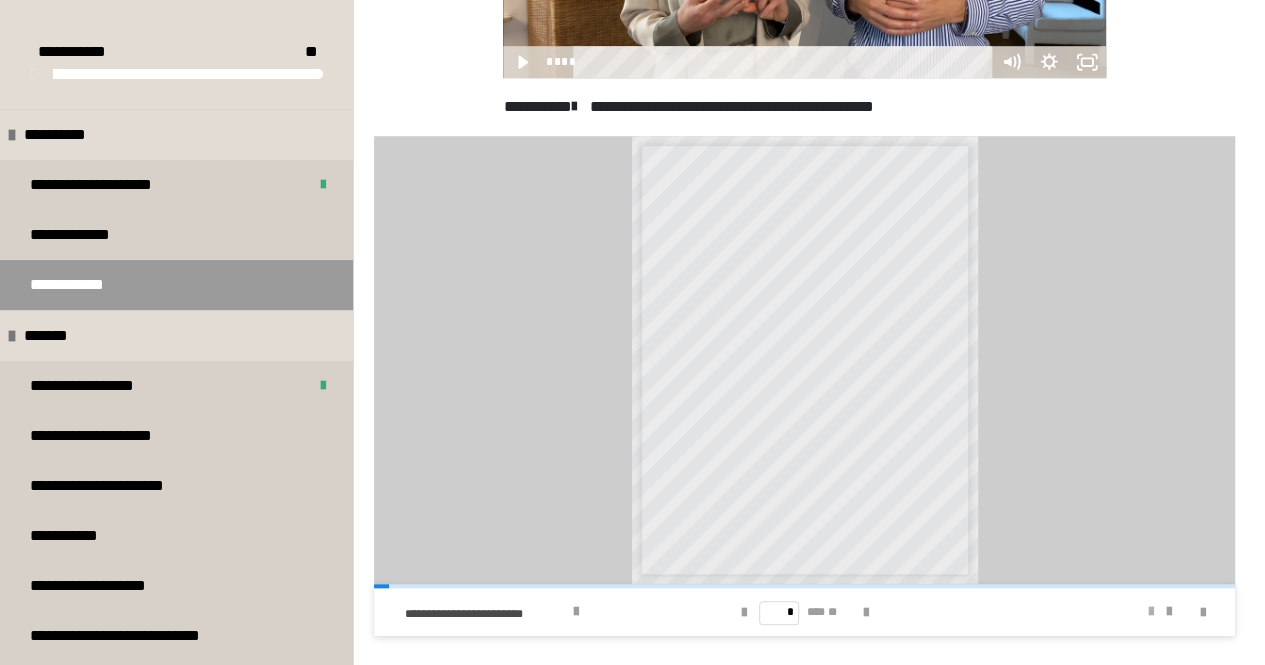 click at bounding box center [1151, 612] 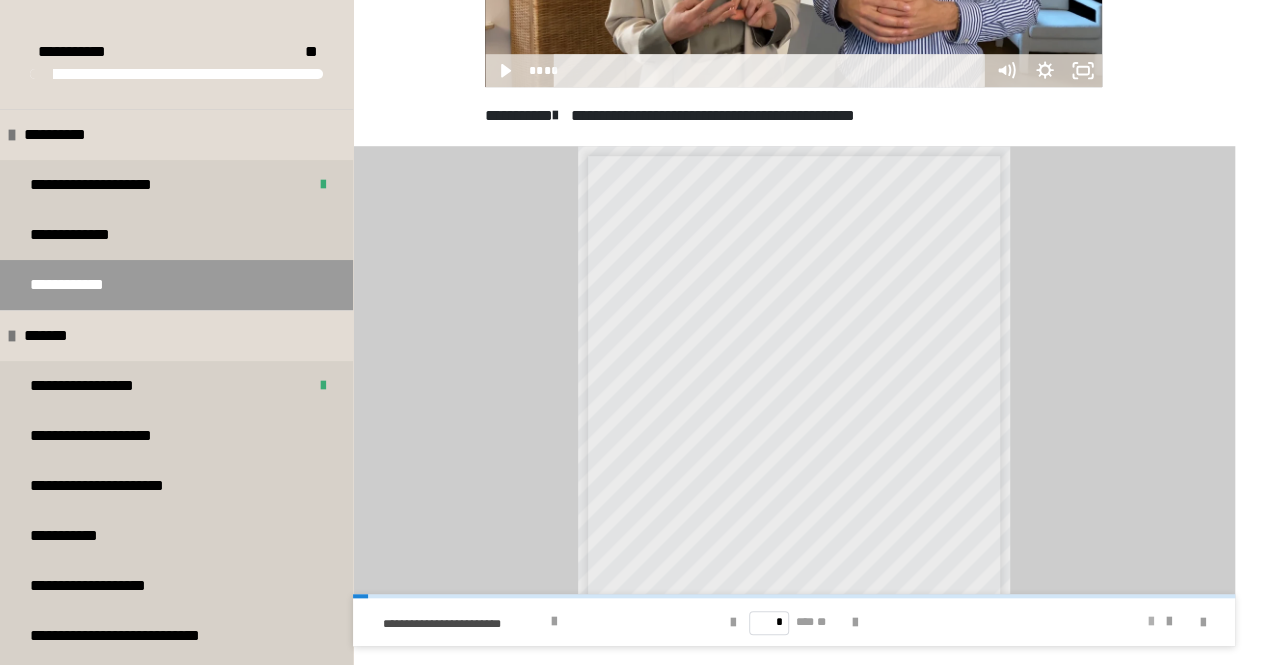 click at bounding box center (1122, 622) 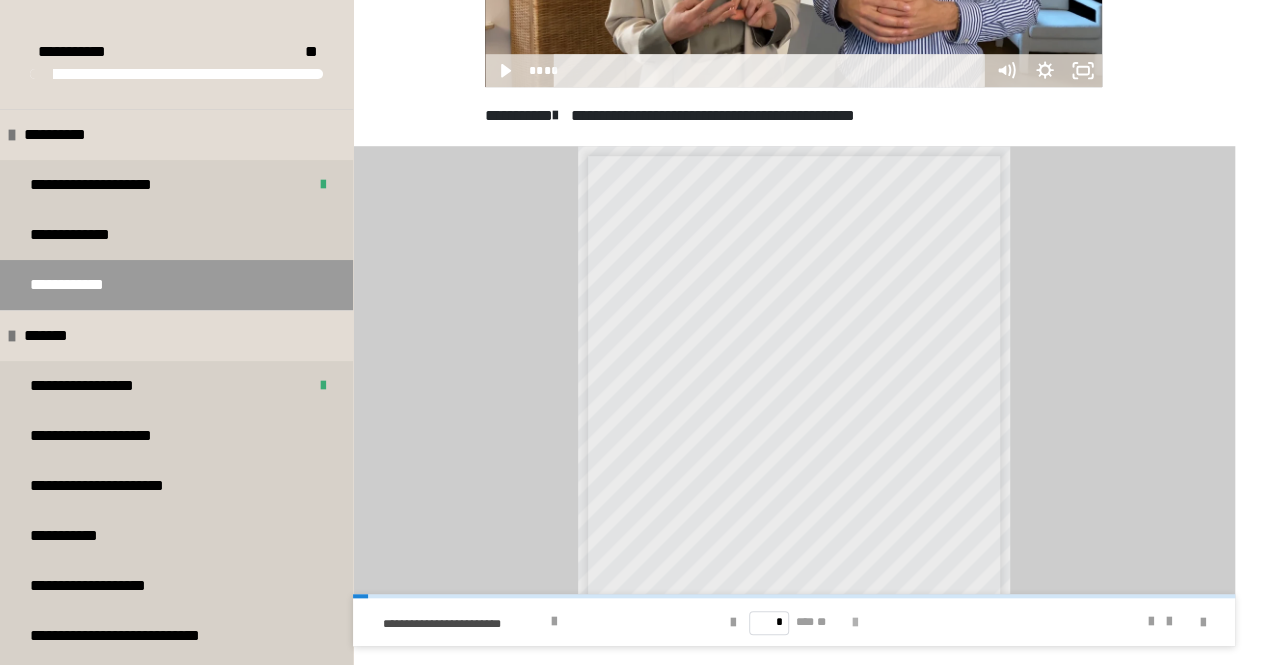 click at bounding box center (855, 623) 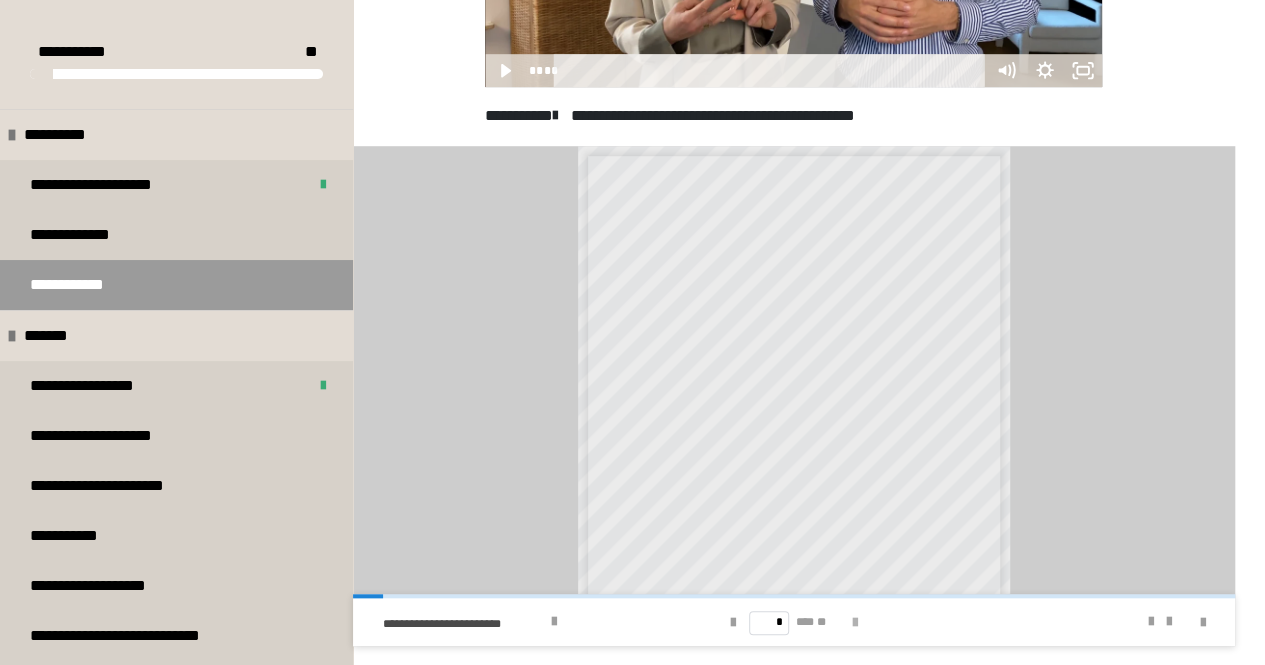 click at bounding box center (855, 623) 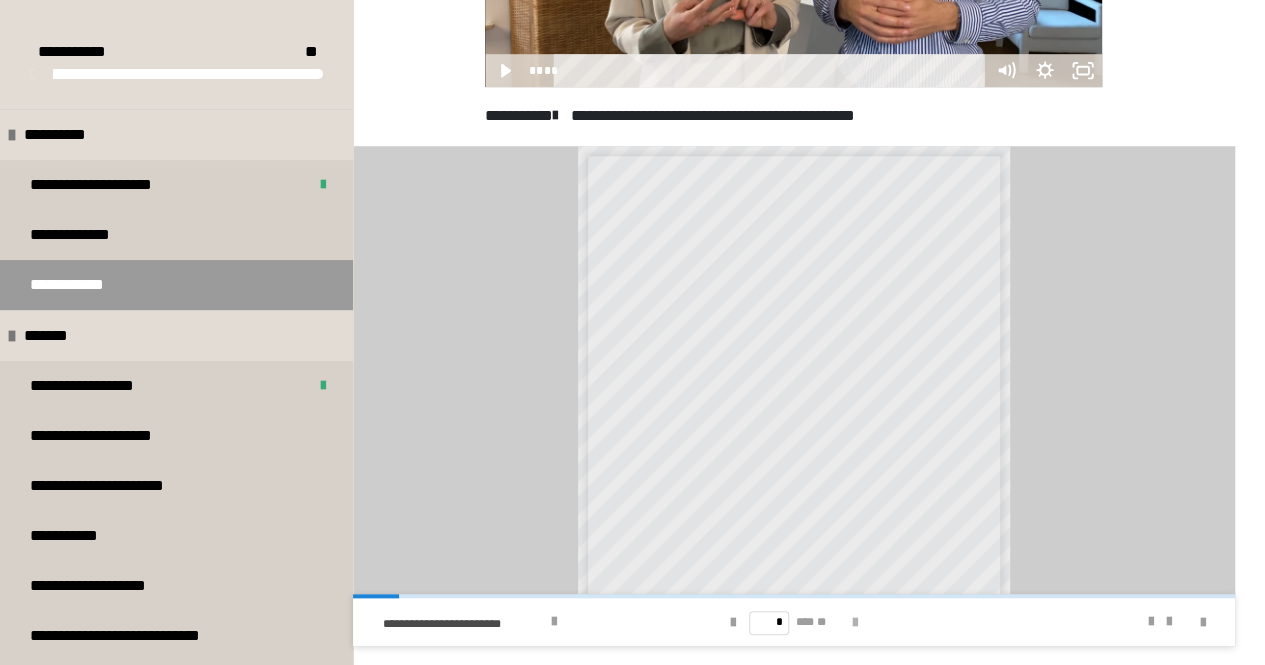 click at bounding box center (855, 623) 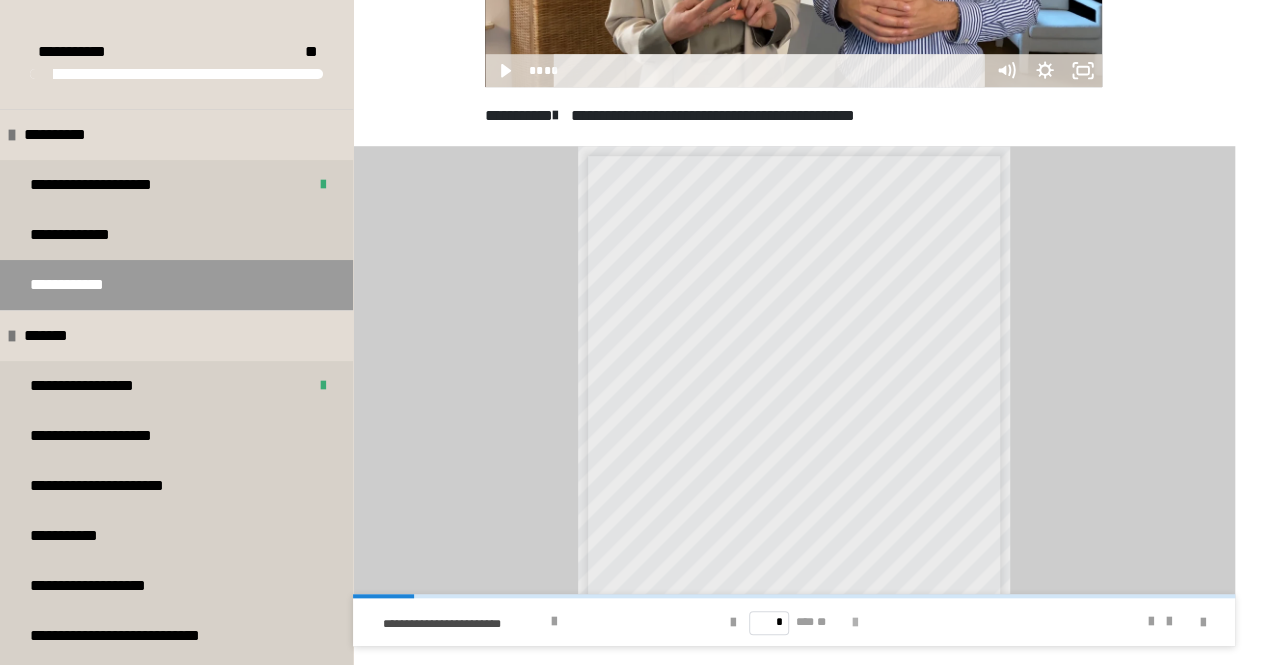 click at bounding box center (855, 623) 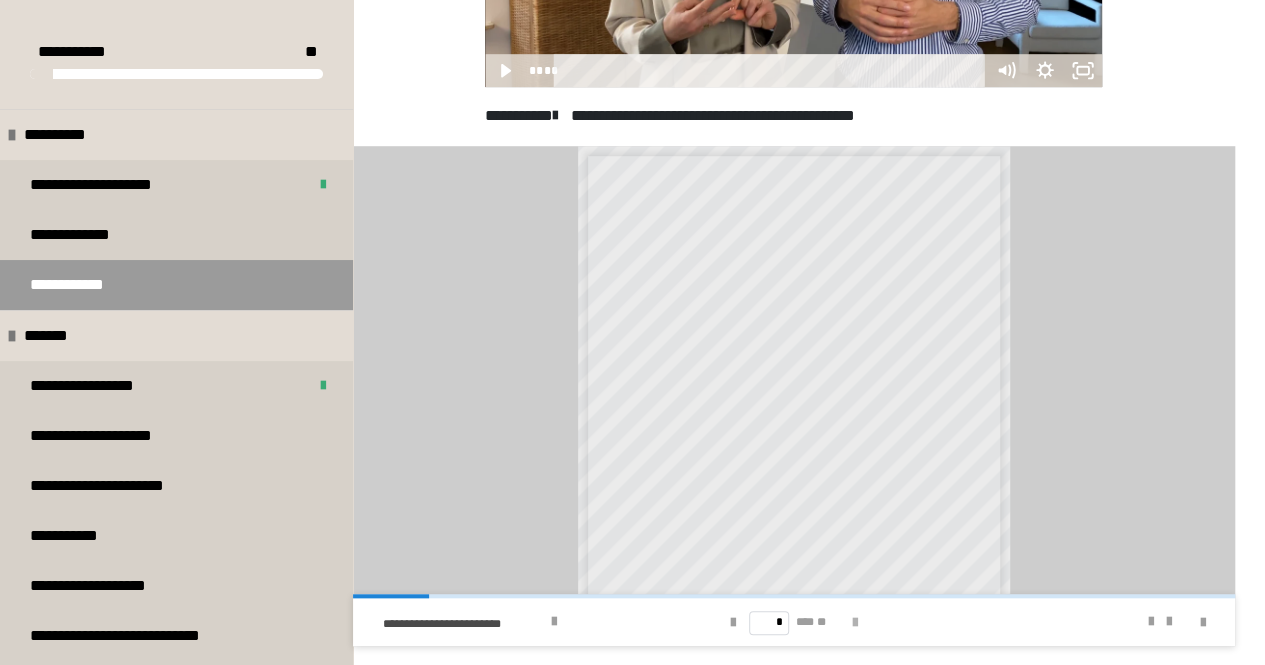 click at bounding box center [855, 623] 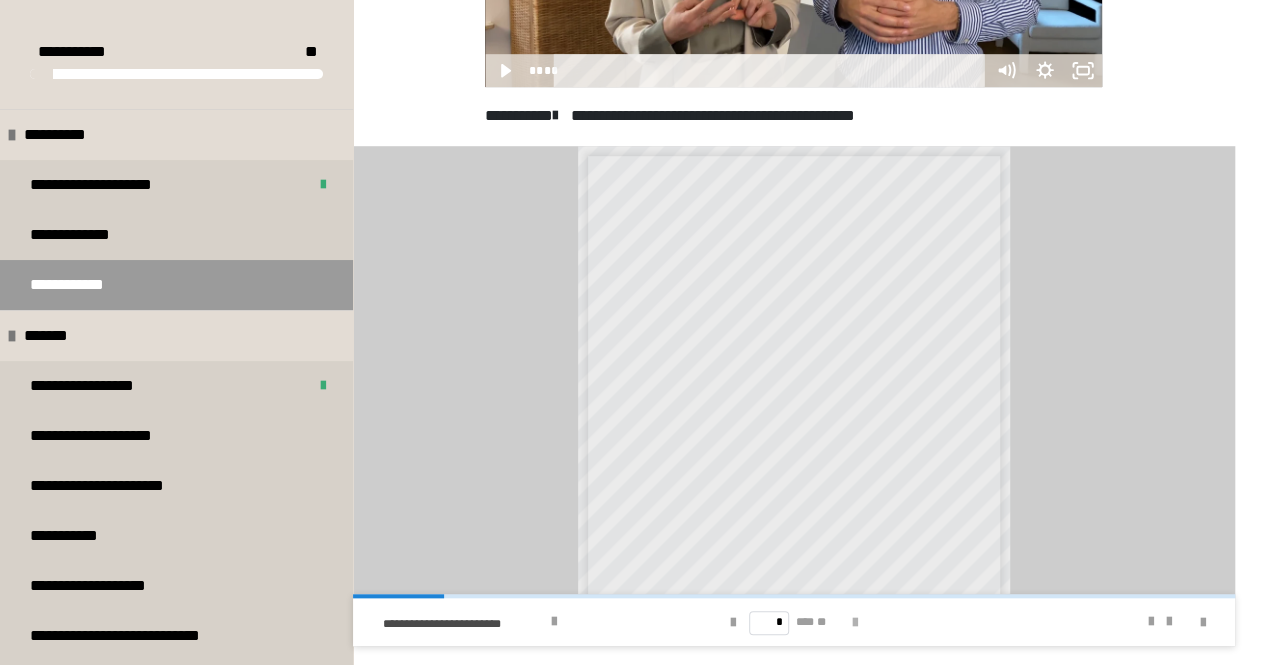 click at bounding box center [855, 623] 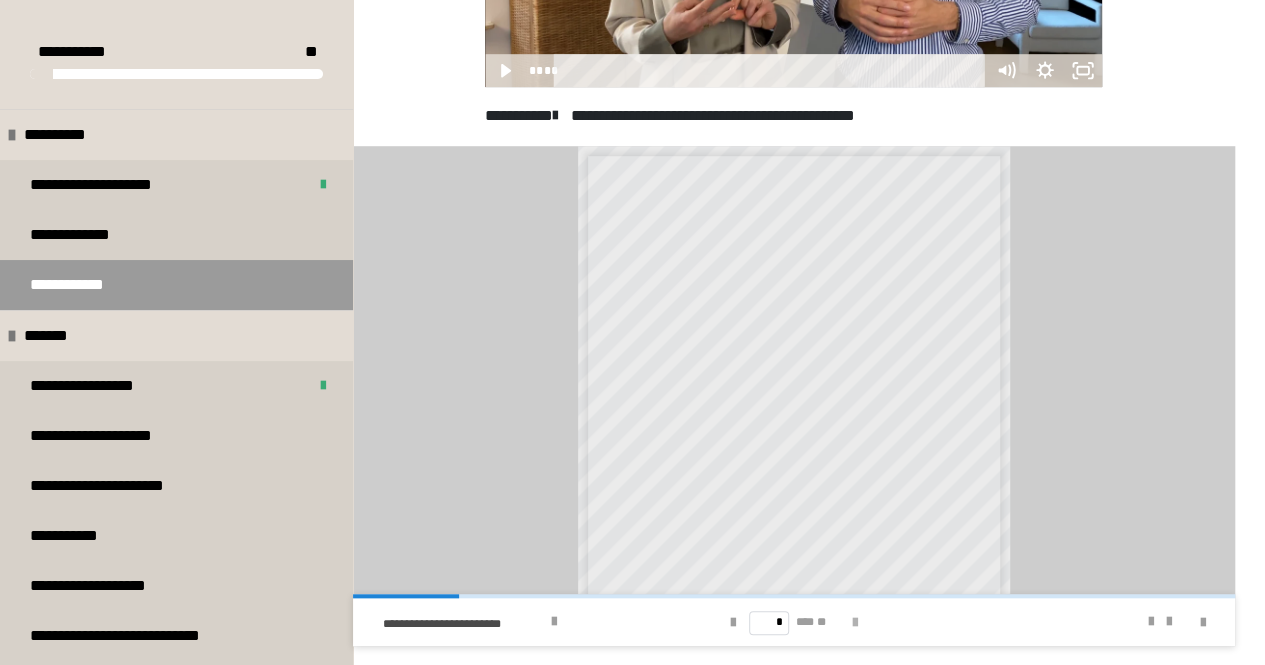 click at bounding box center [855, 623] 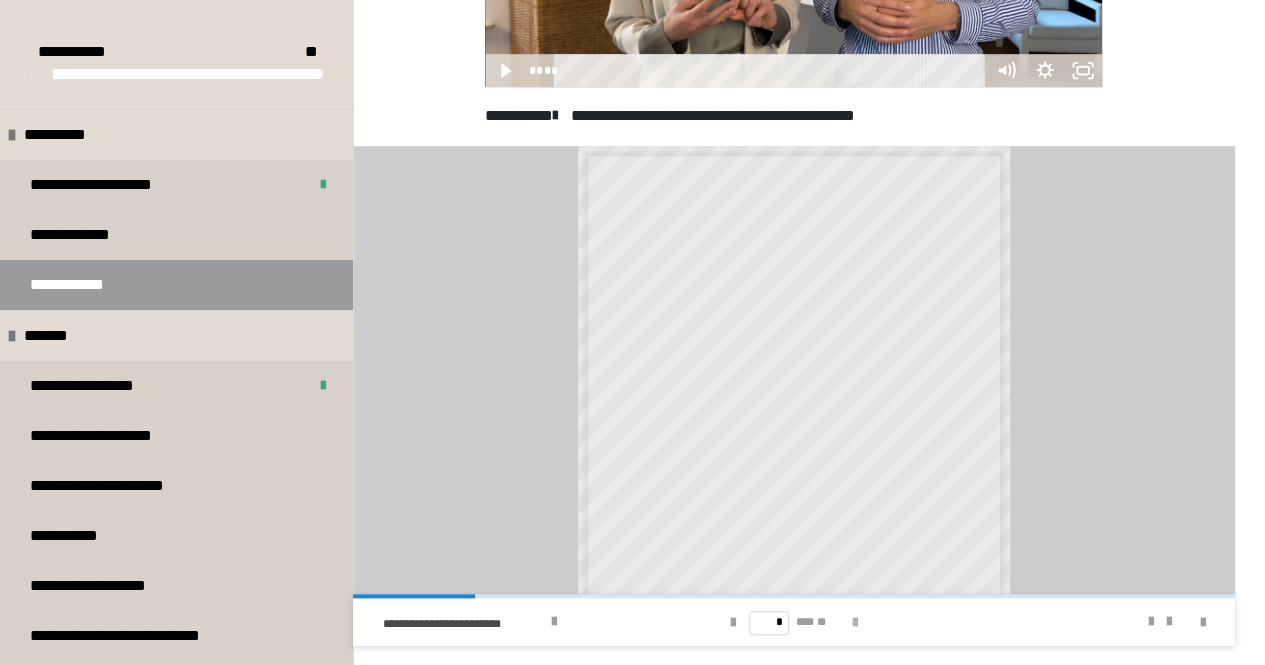 click at bounding box center (855, 623) 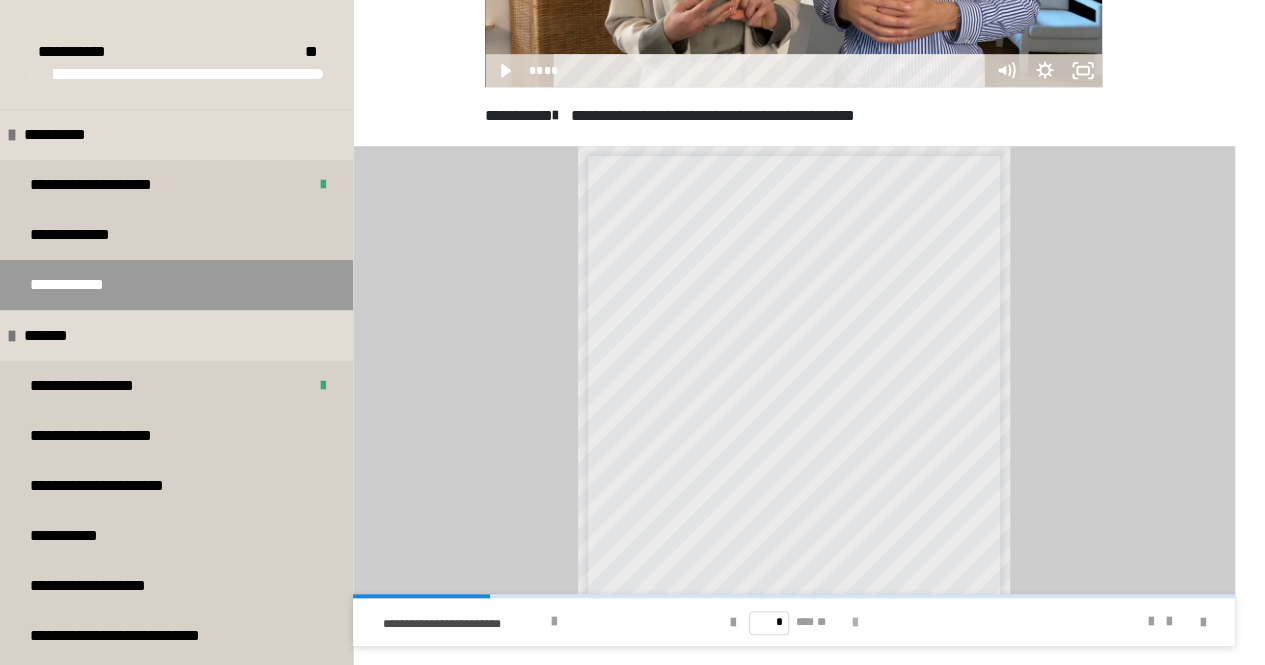 click at bounding box center (855, 623) 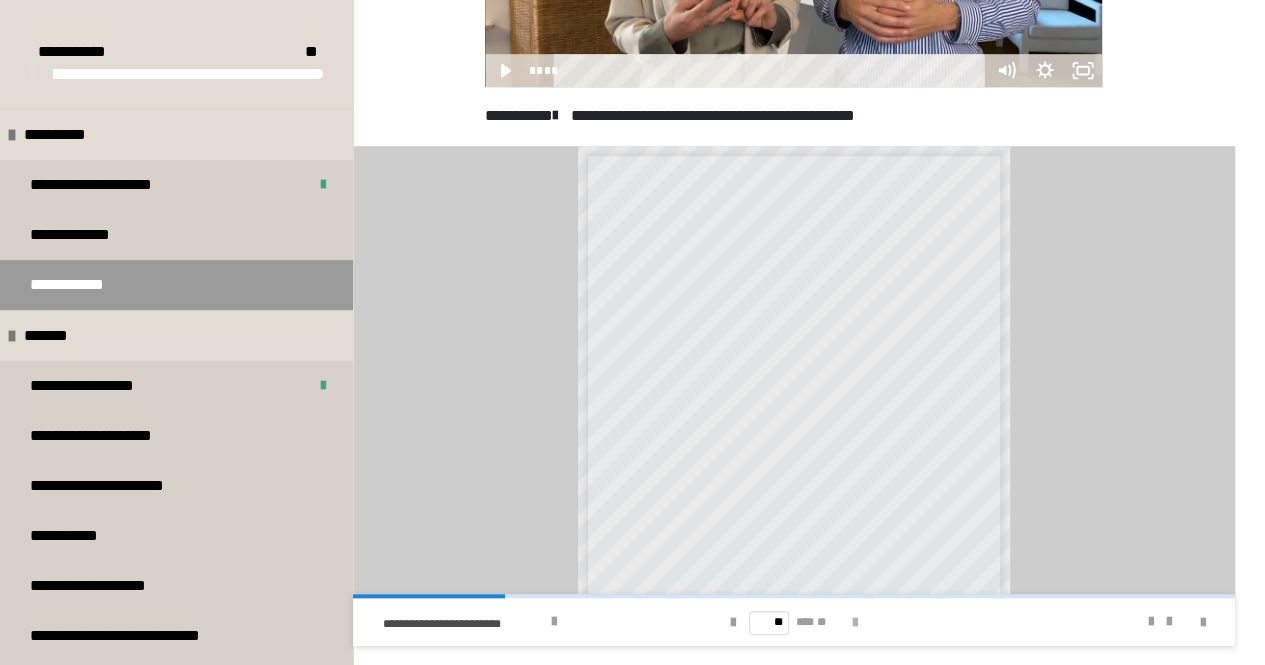 click at bounding box center [855, 623] 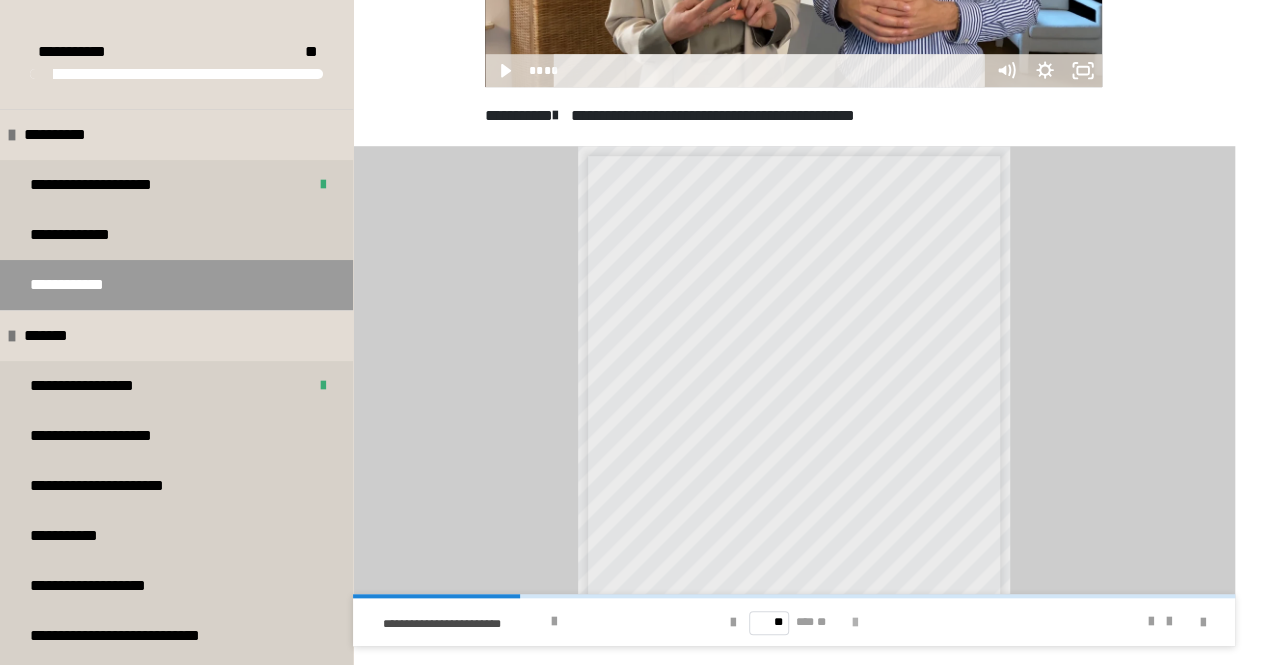 click at bounding box center (855, 623) 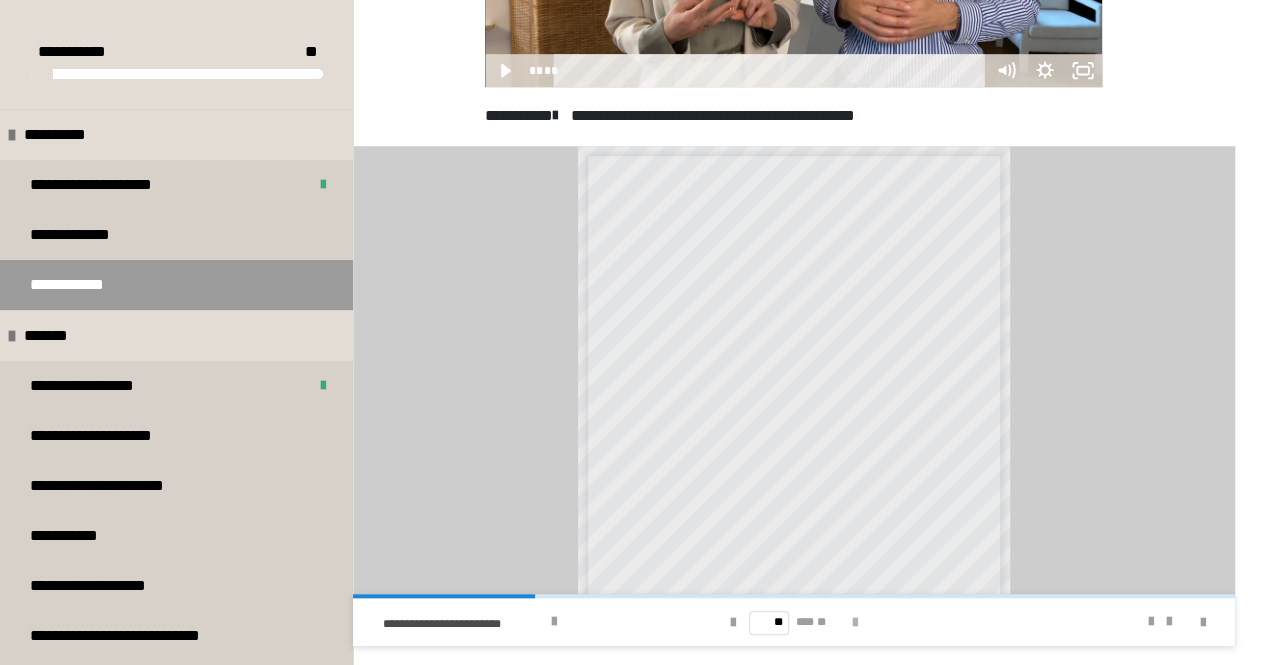 click at bounding box center [855, 623] 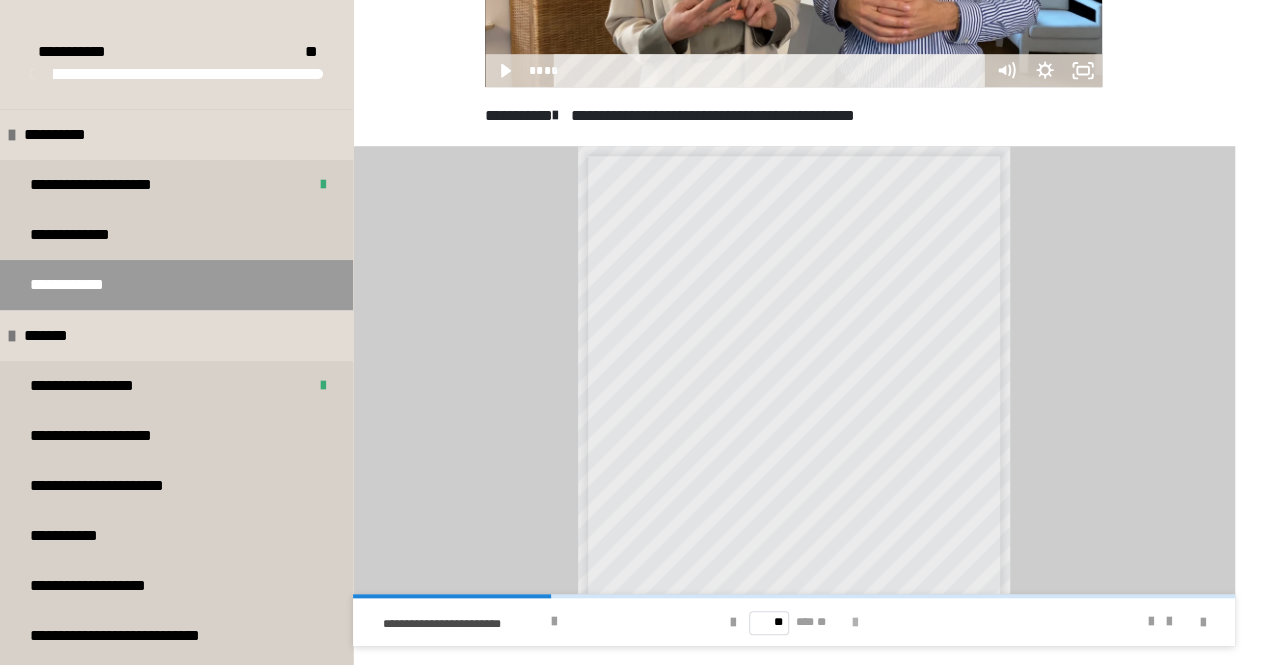 click at bounding box center (855, 623) 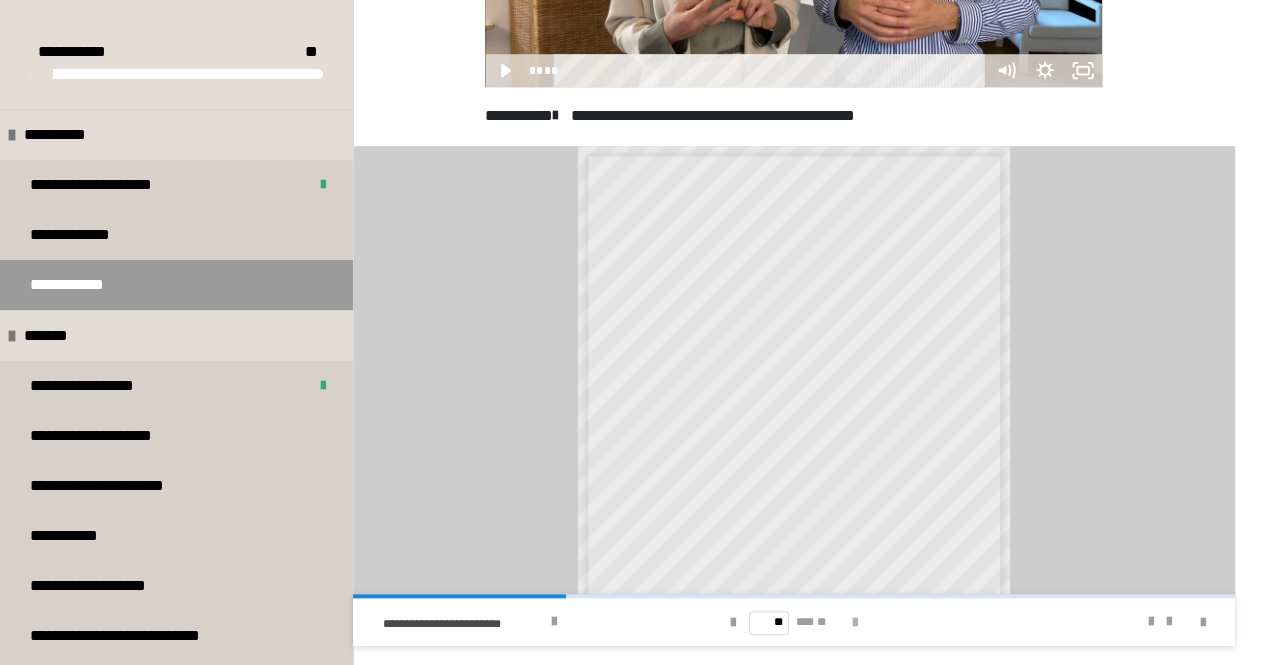 click at bounding box center [855, 623] 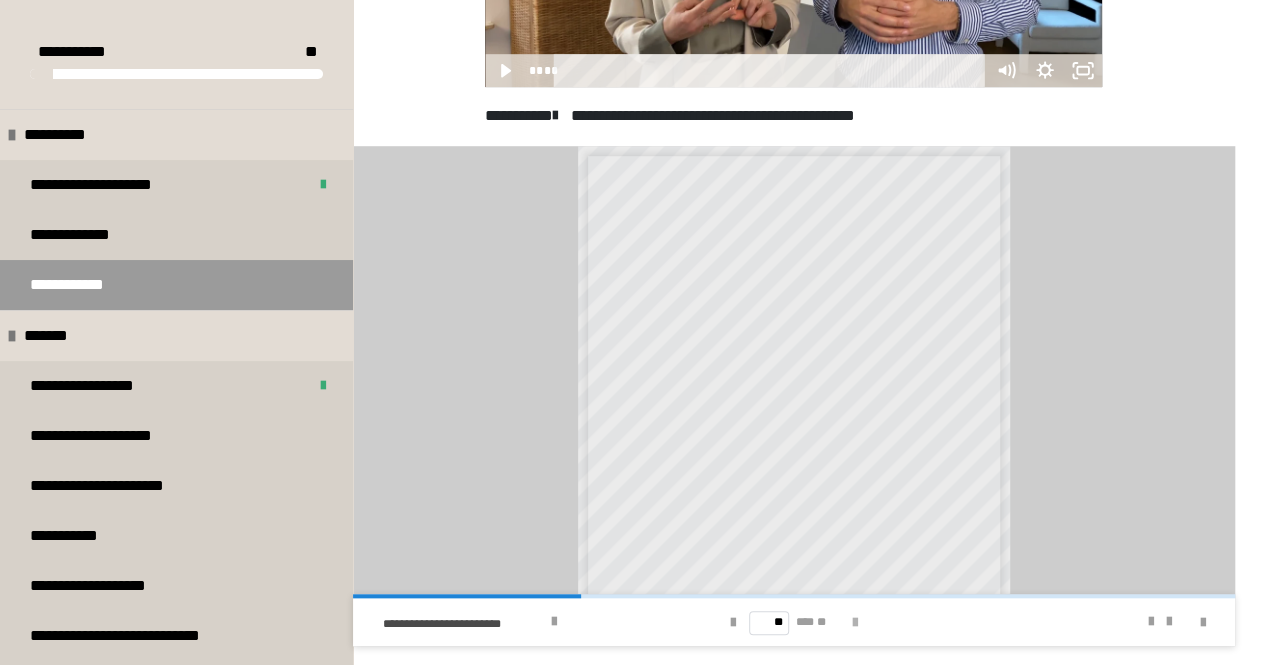 click at bounding box center [855, 623] 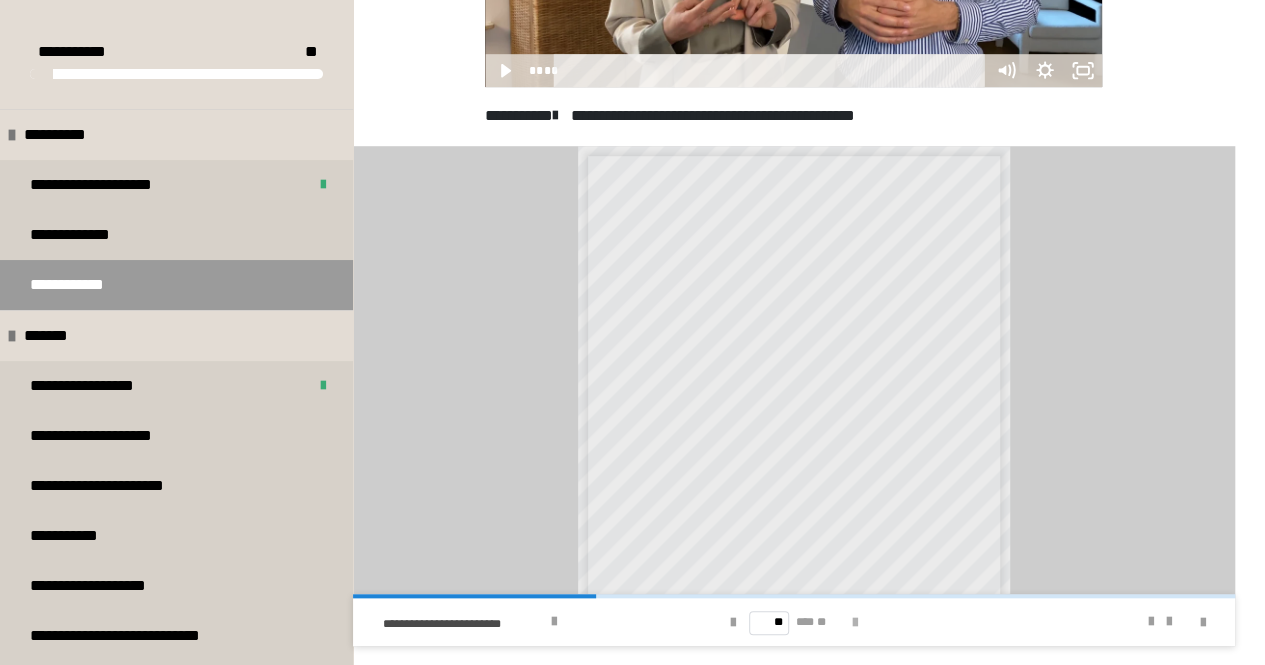 click at bounding box center (855, 623) 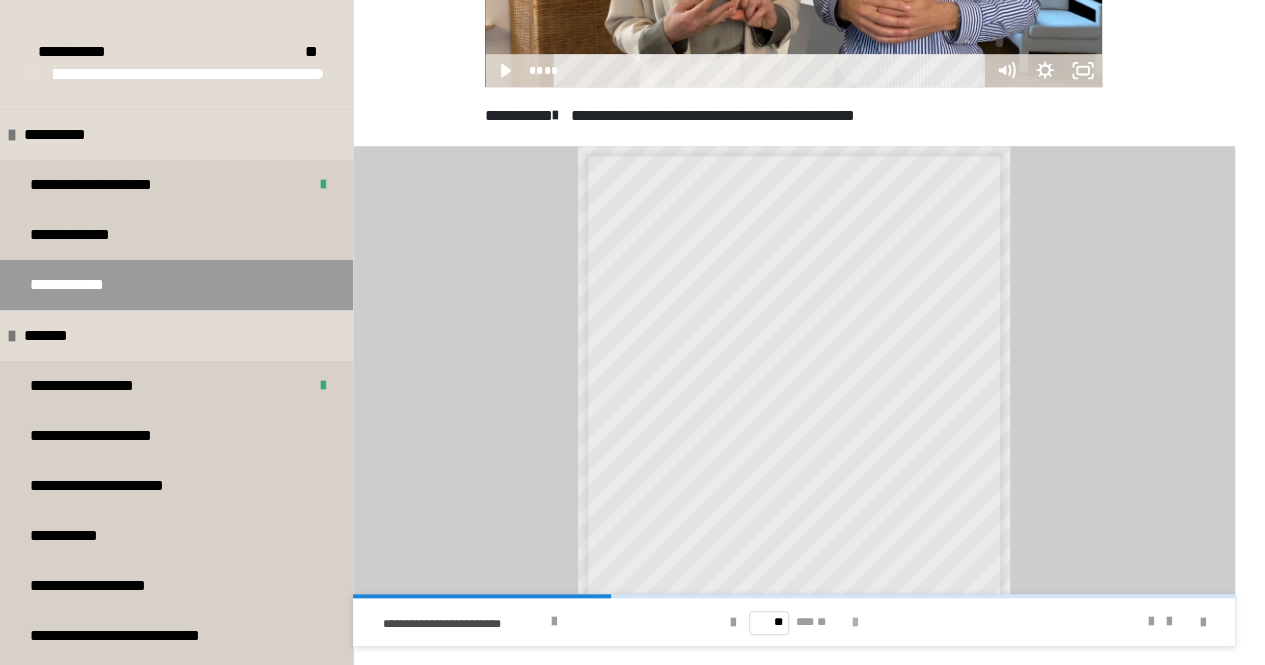click at bounding box center (855, 623) 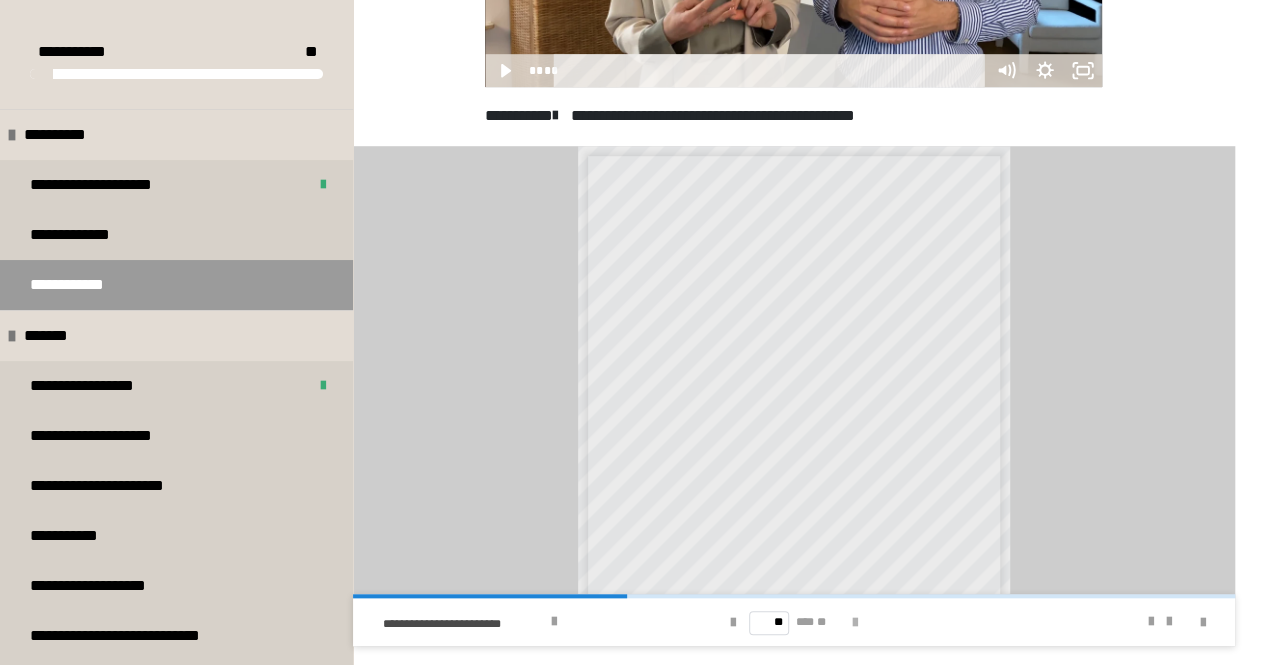 click at bounding box center [855, 623] 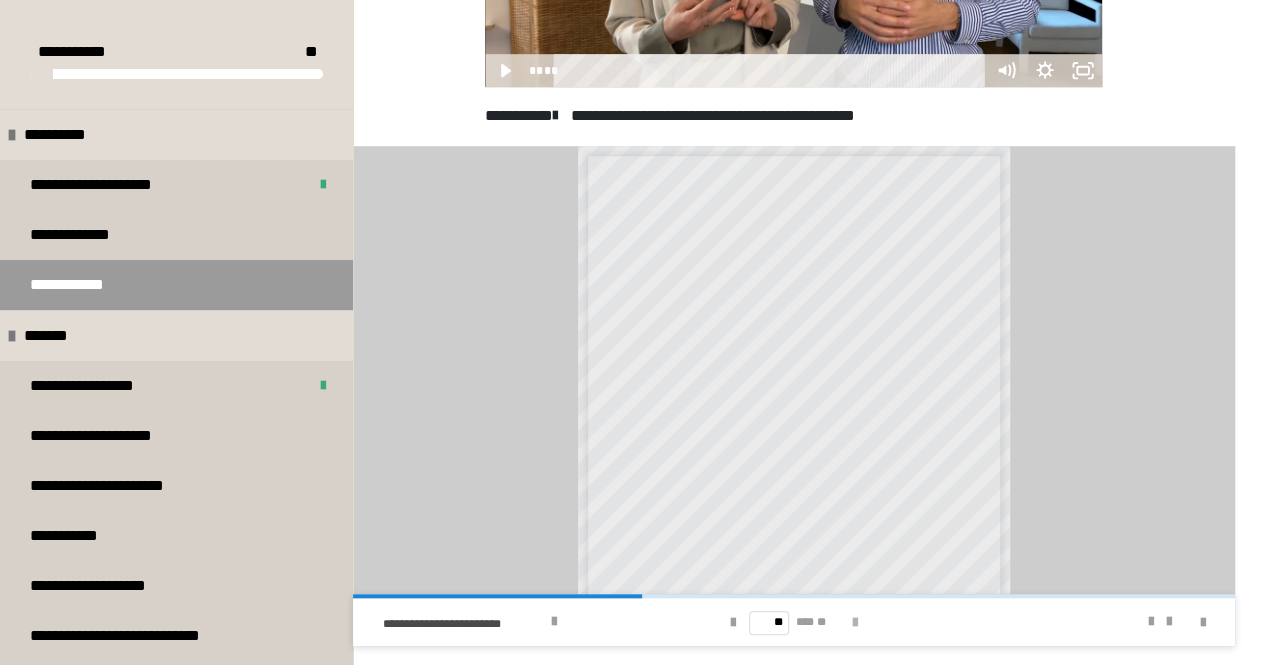 click at bounding box center (855, 623) 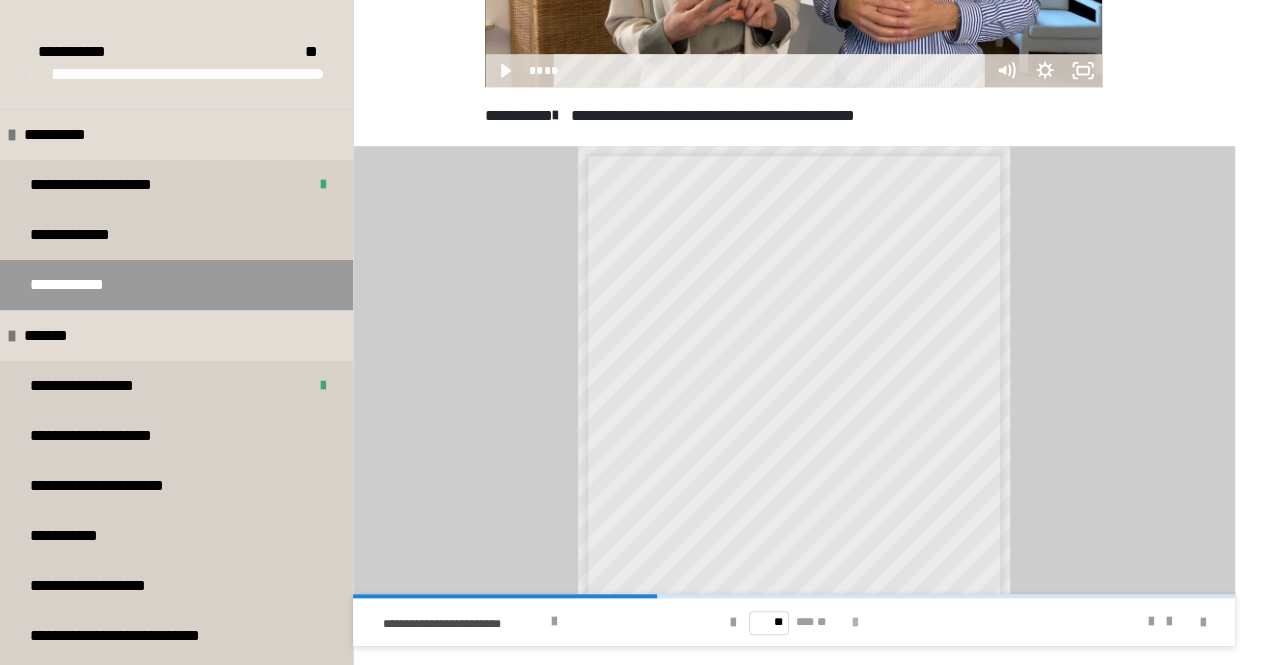 click at bounding box center [855, 623] 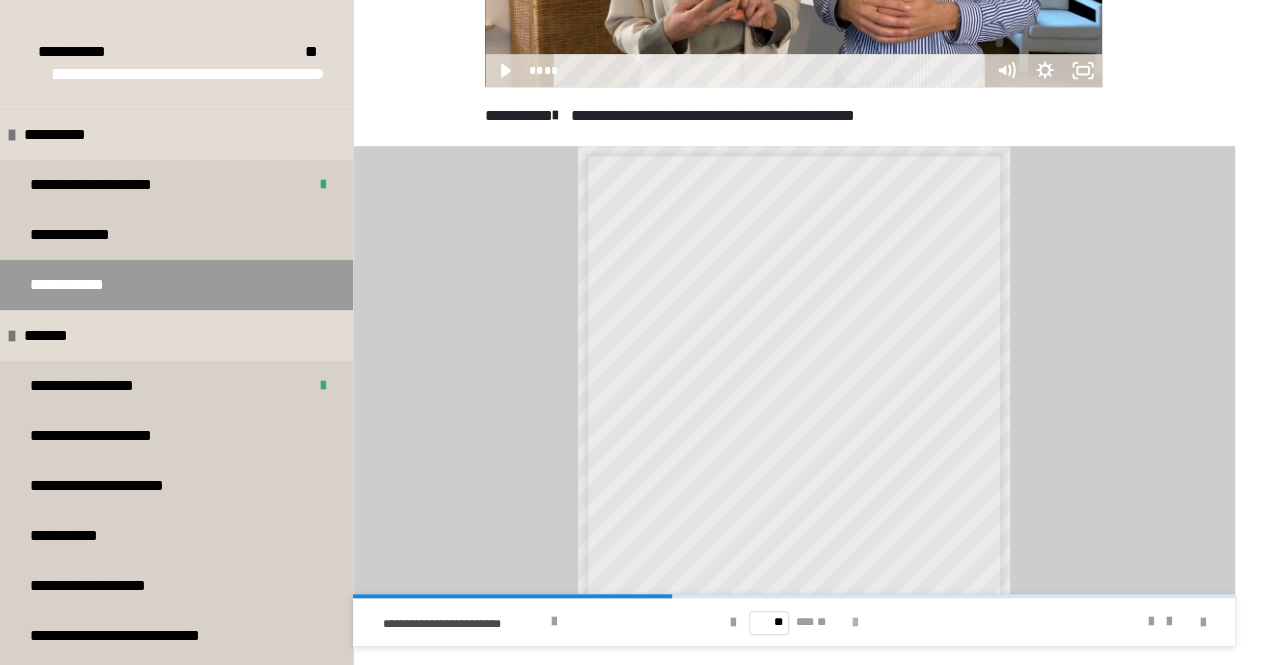 click at bounding box center (855, 623) 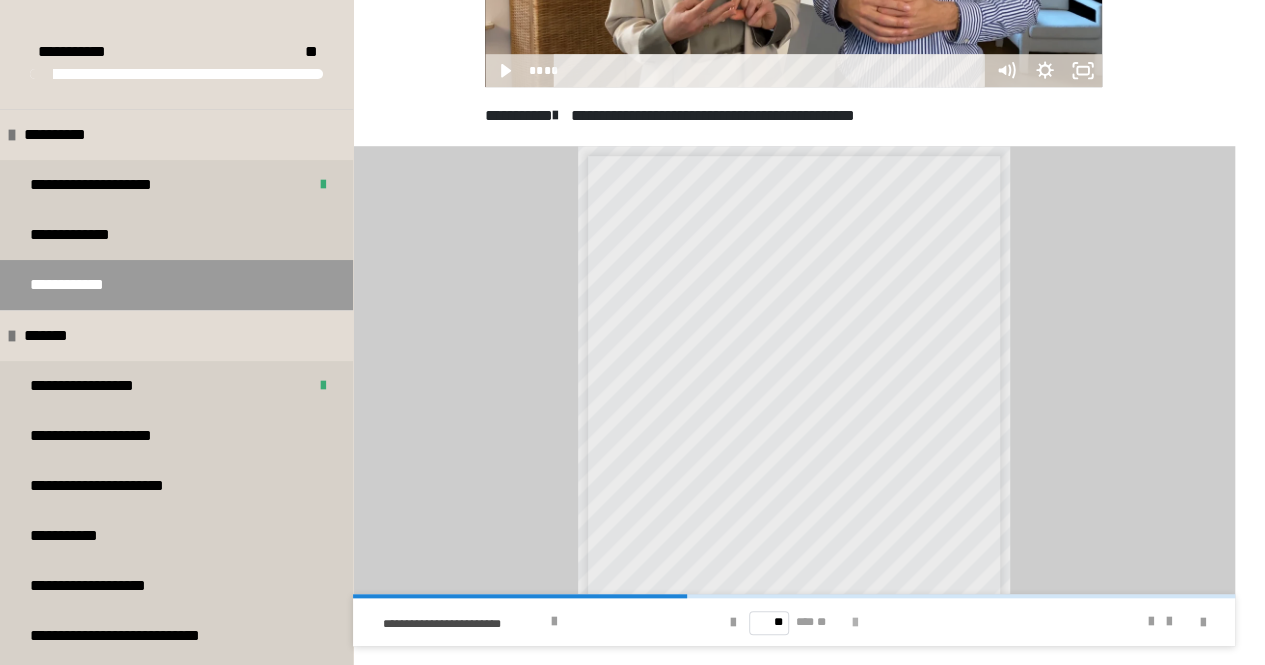 click at bounding box center (855, 623) 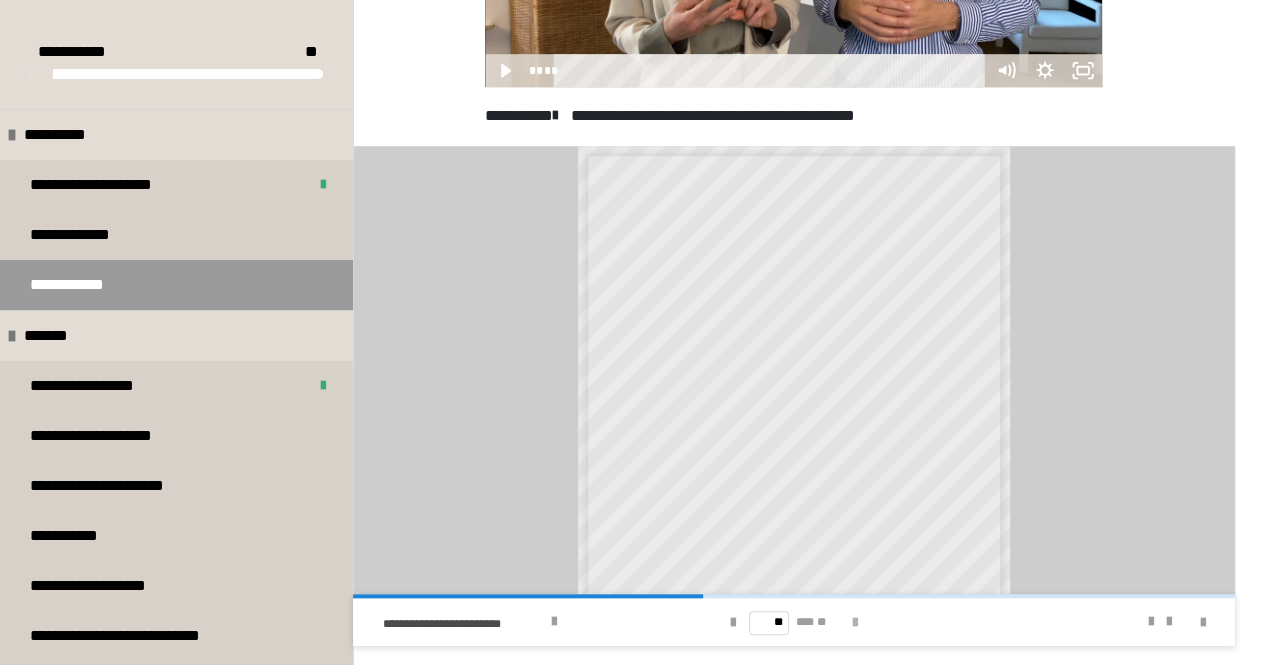 click at bounding box center (855, 623) 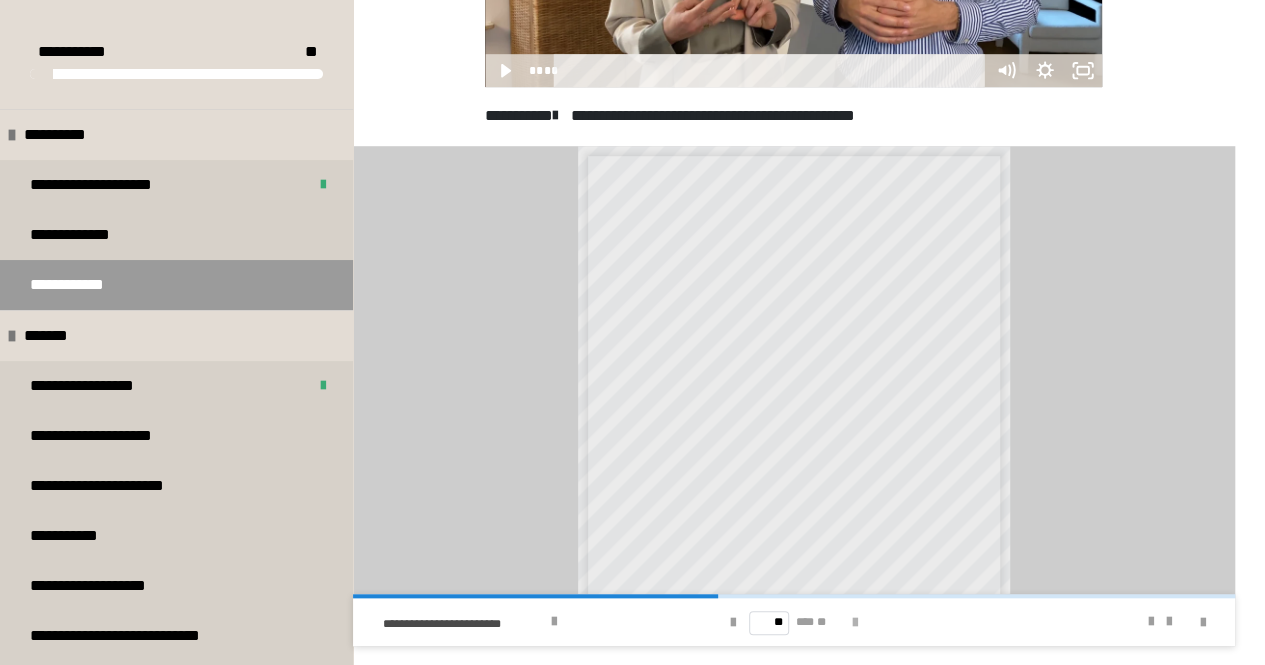 click at bounding box center [855, 623] 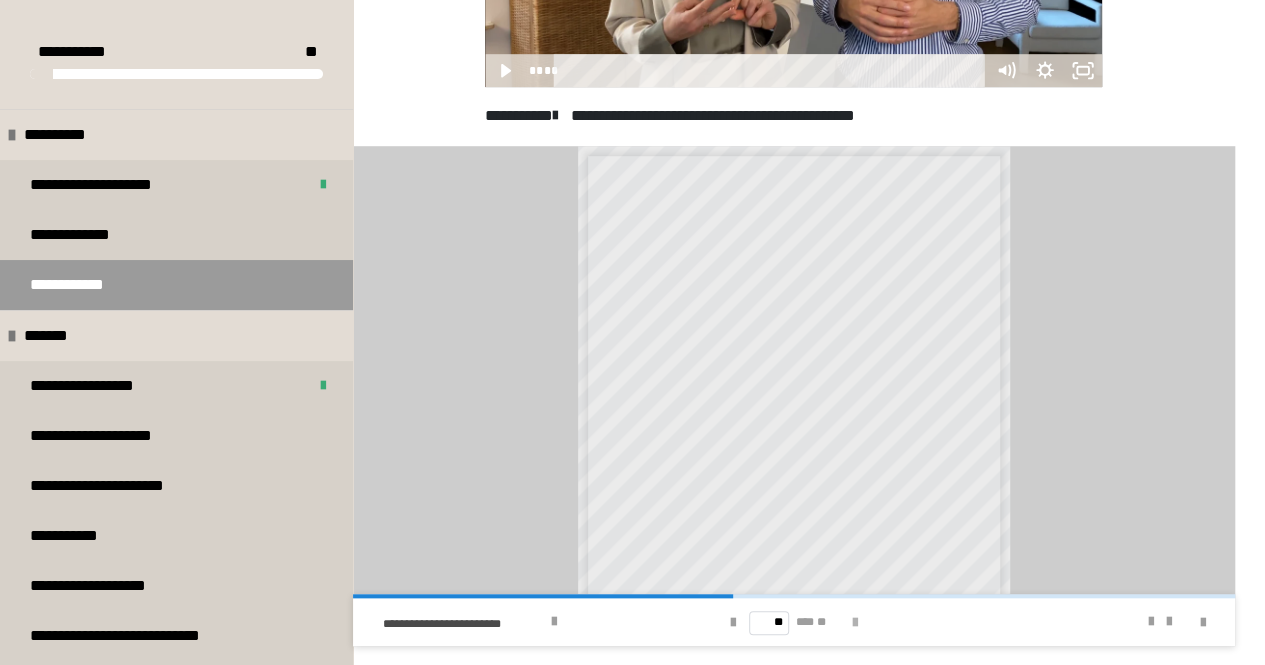 click at bounding box center (855, 623) 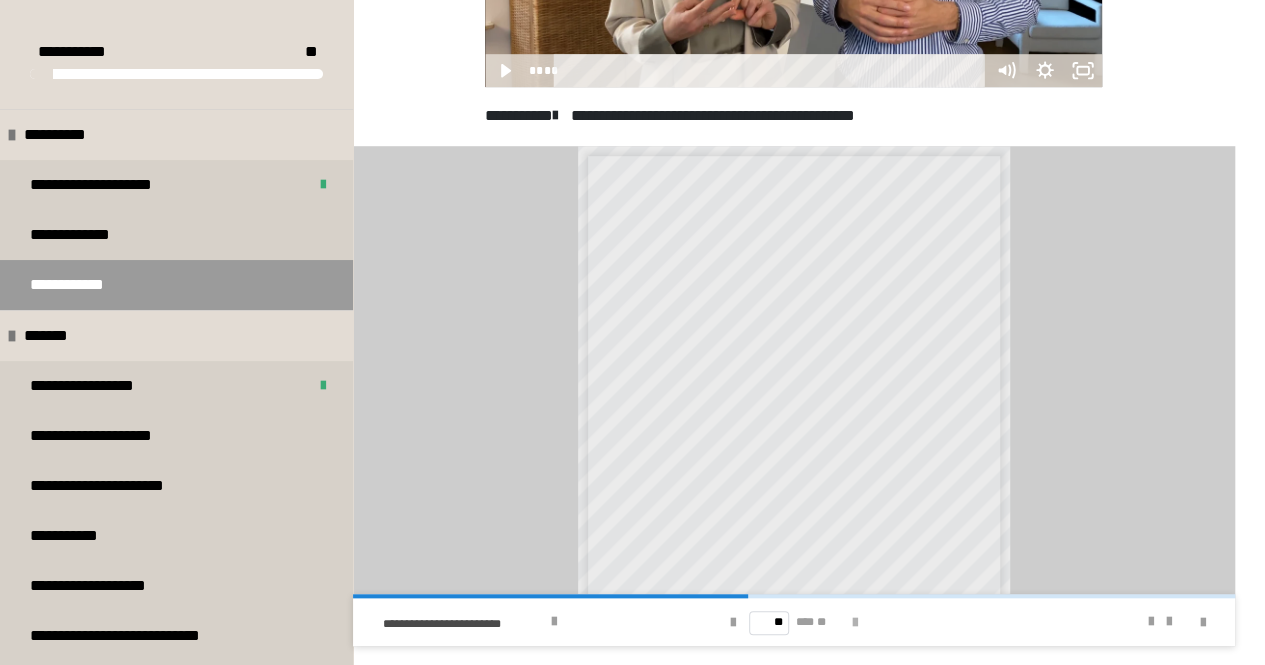 click at bounding box center [855, 623] 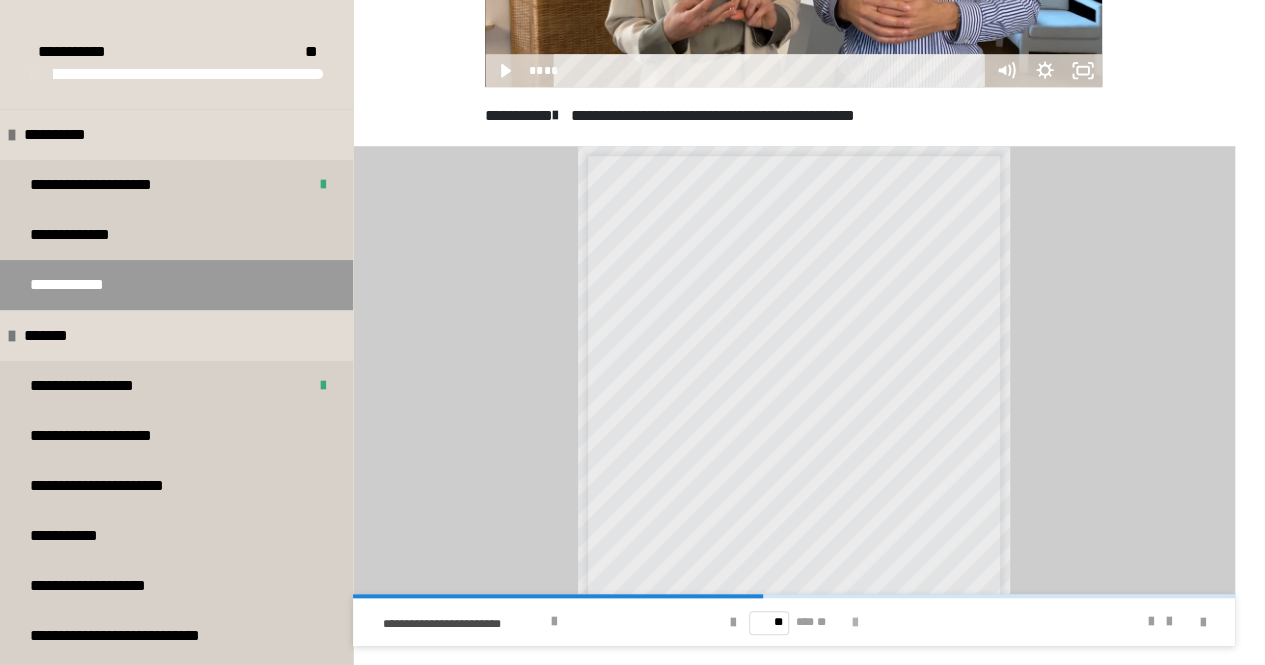 click at bounding box center (855, 623) 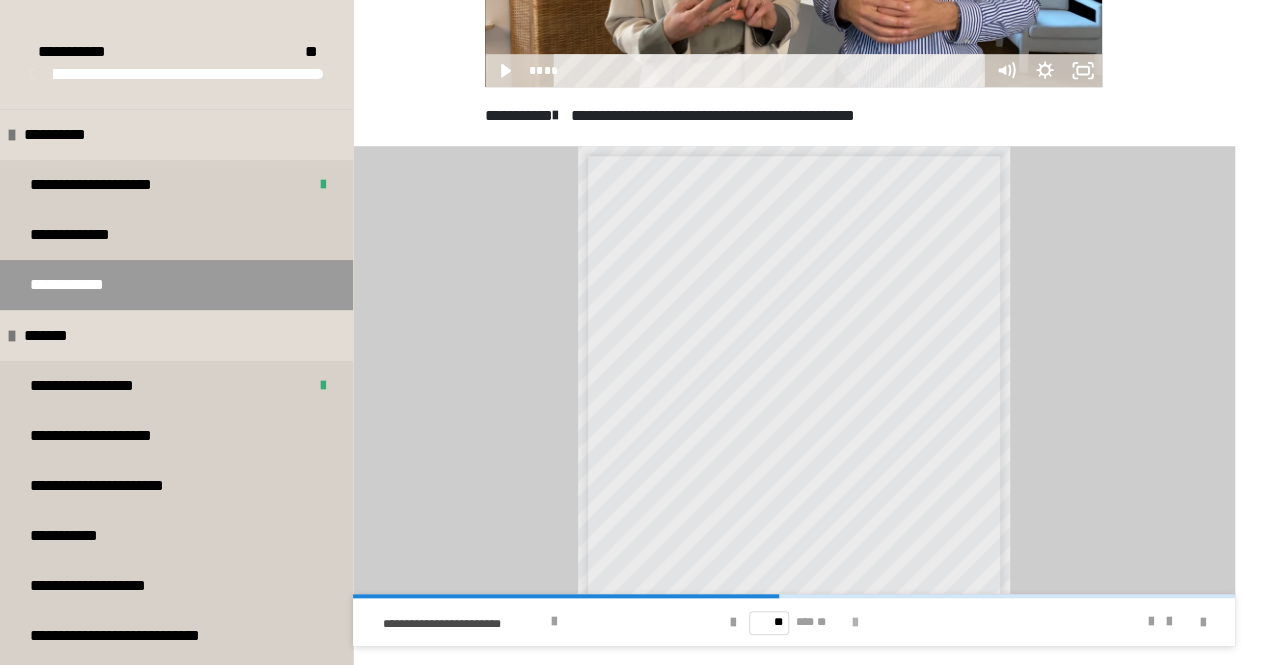 click at bounding box center (855, 623) 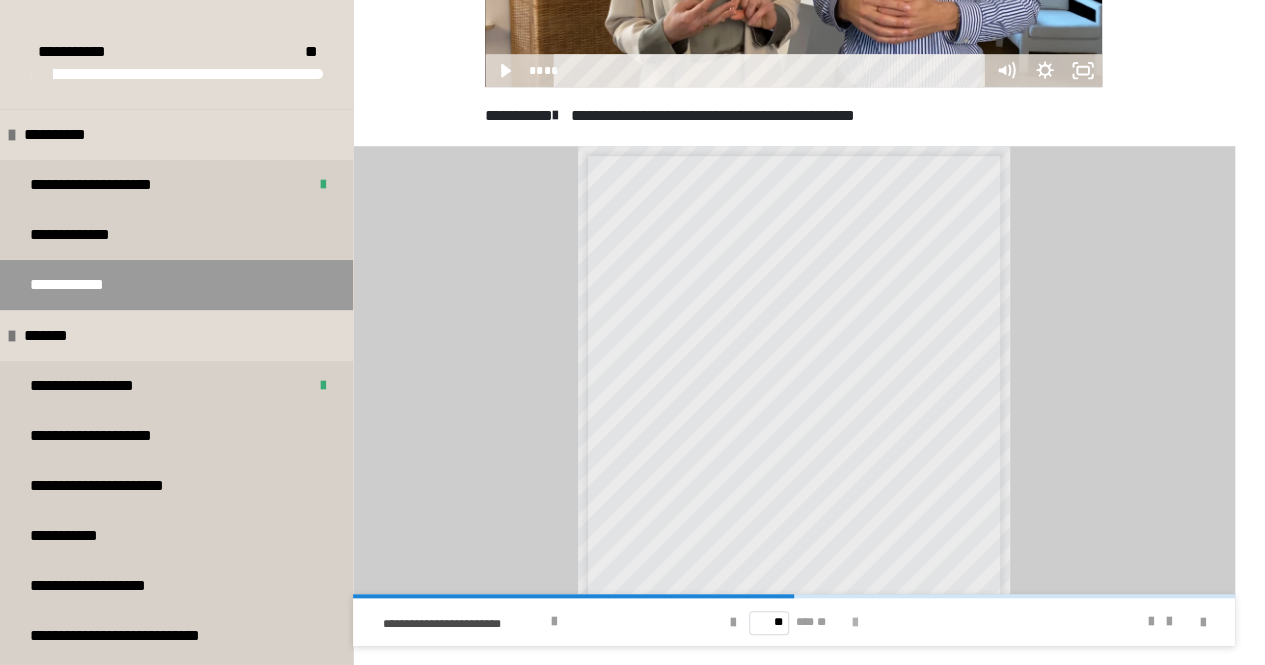 click at bounding box center (855, 623) 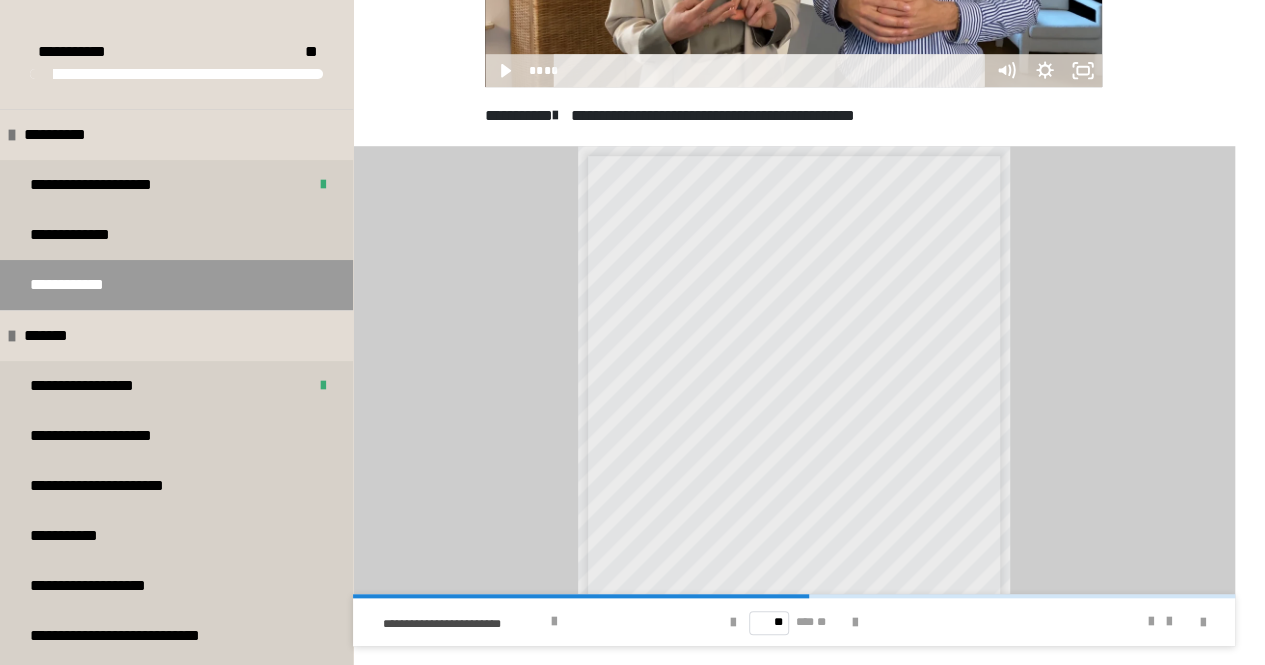 drag, startPoint x: 726, startPoint y: 625, endPoint x: 699, endPoint y: 612, distance: 29.966648 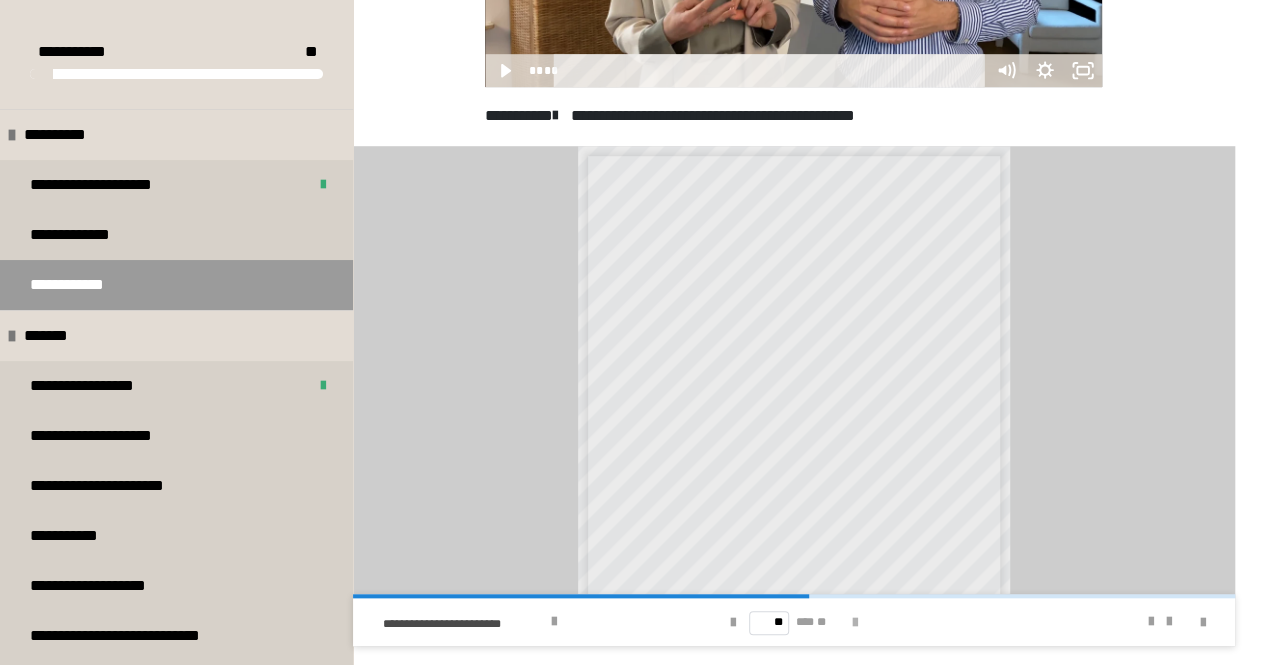 click on "**********" at bounding box center [794, 396] 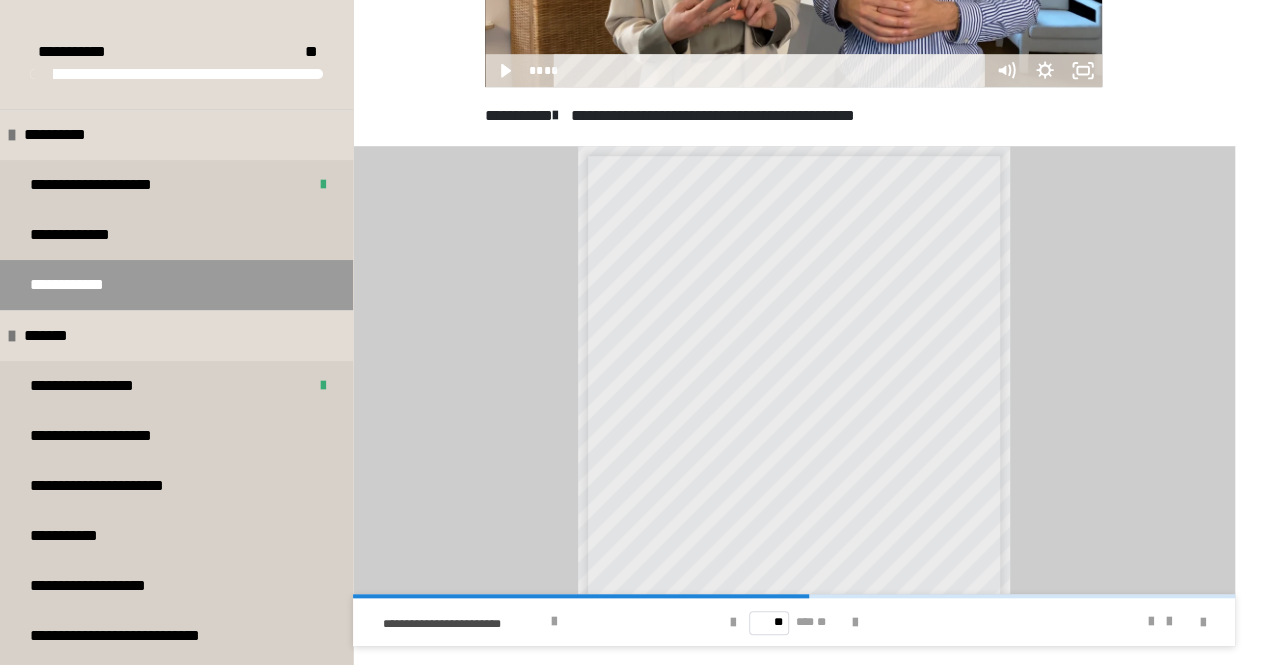 click on "** *** **" at bounding box center (794, 622) 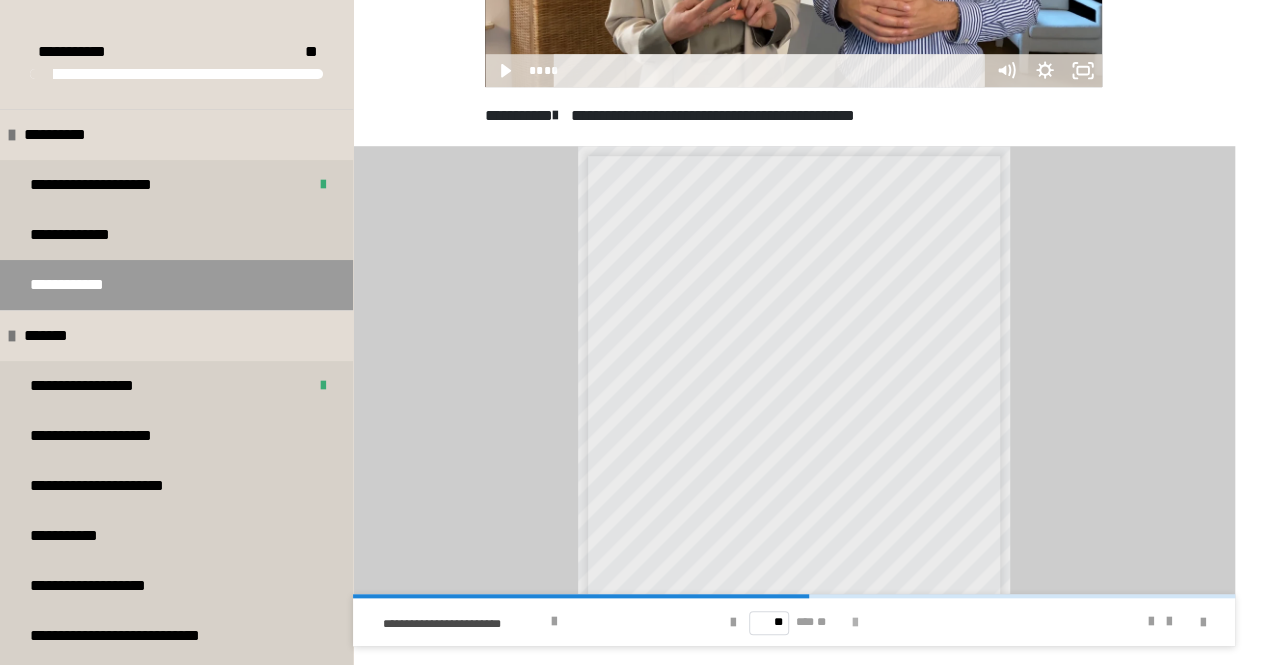 drag, startPoint x: 846, startPoint y: 622, endPoint x: 854, endPoint y: 633, distance: 13.601471 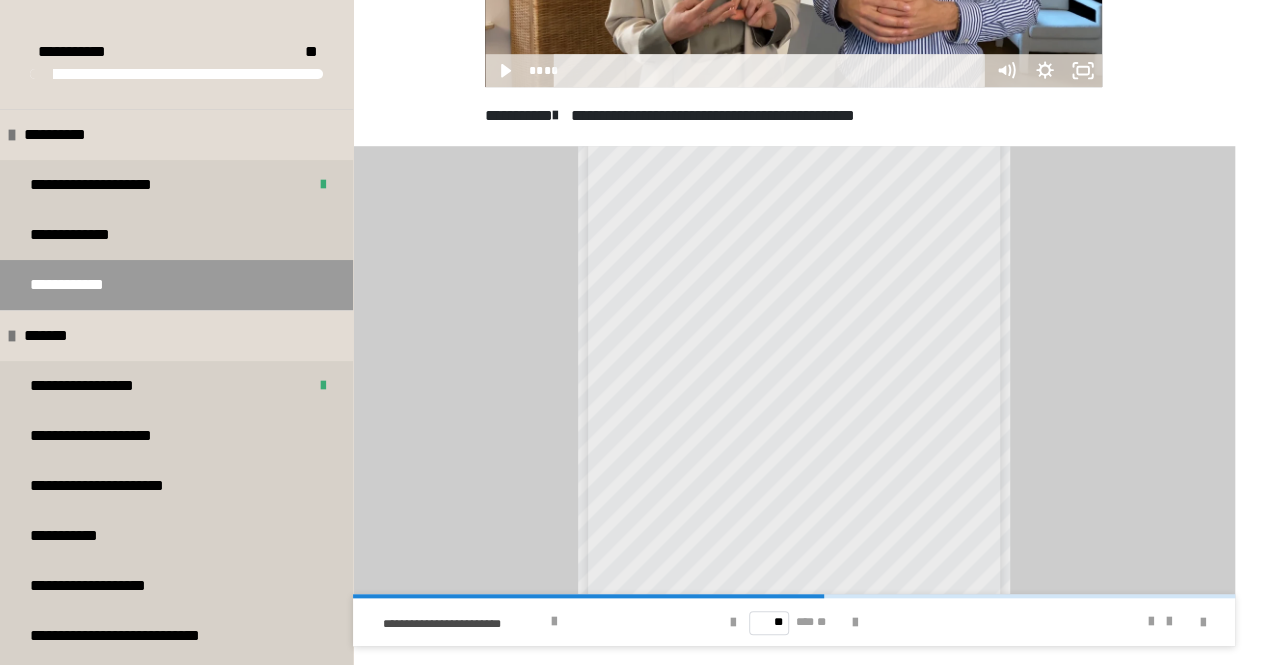 scroll, scrollTop: 112, scrollLeft: 0, axis: vertical 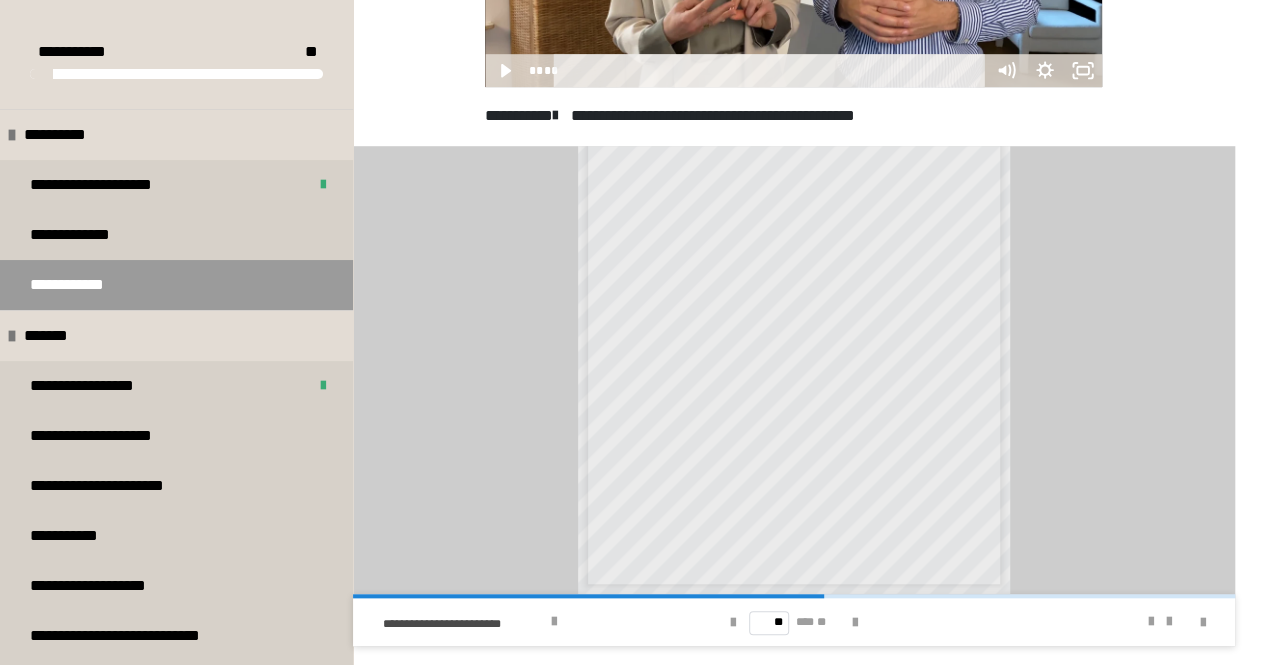 click on "** *** **" at bounding box center (794, 622) 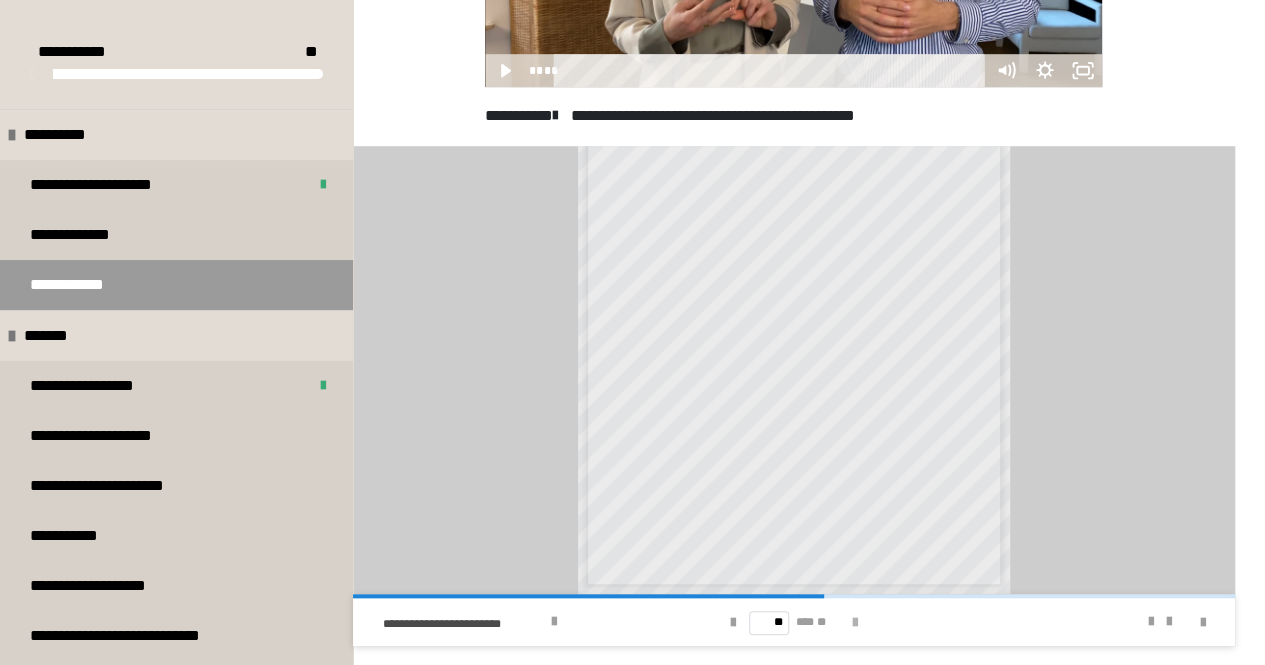 click at bounding box center [855, 623] 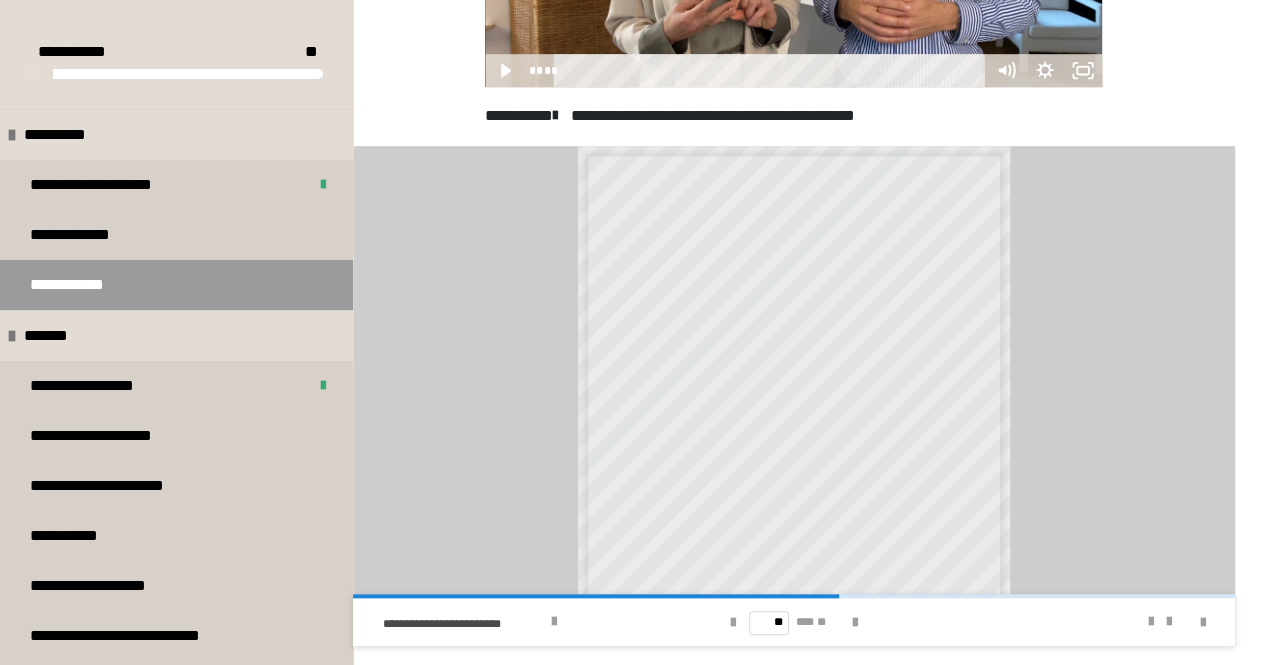 click on "**********" at bounding box center (794, 370) 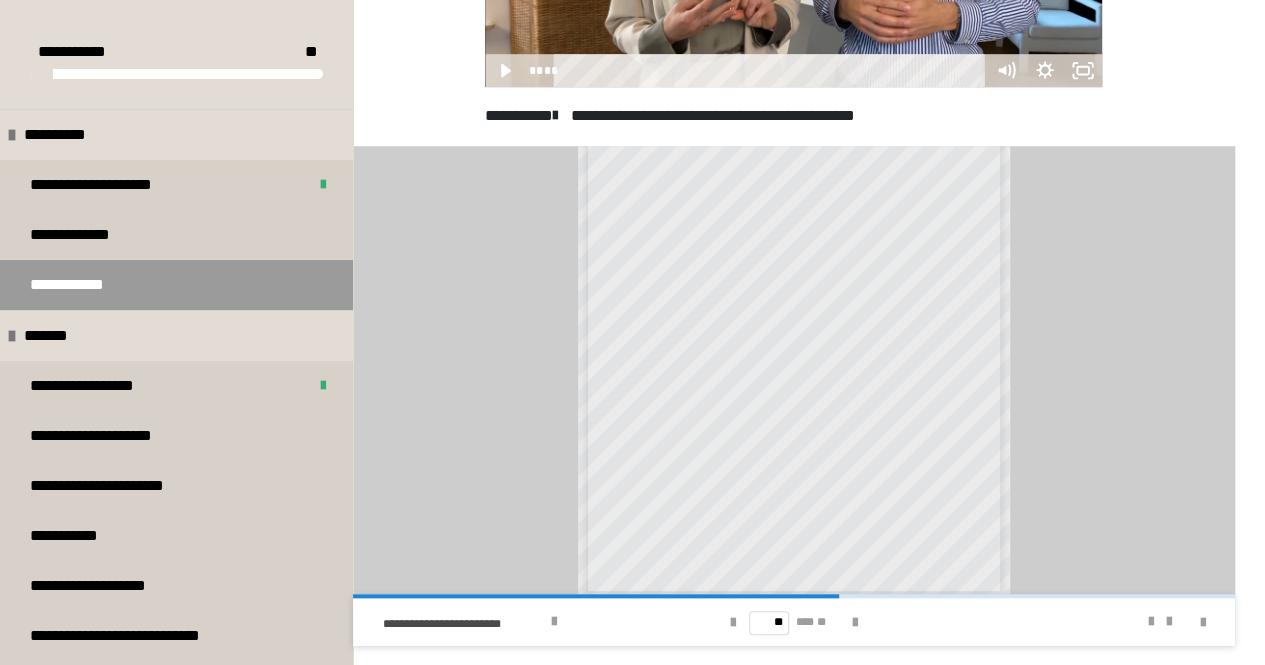 scroll, scrollTop: 112, scrollLeft: 0, axis: vertical 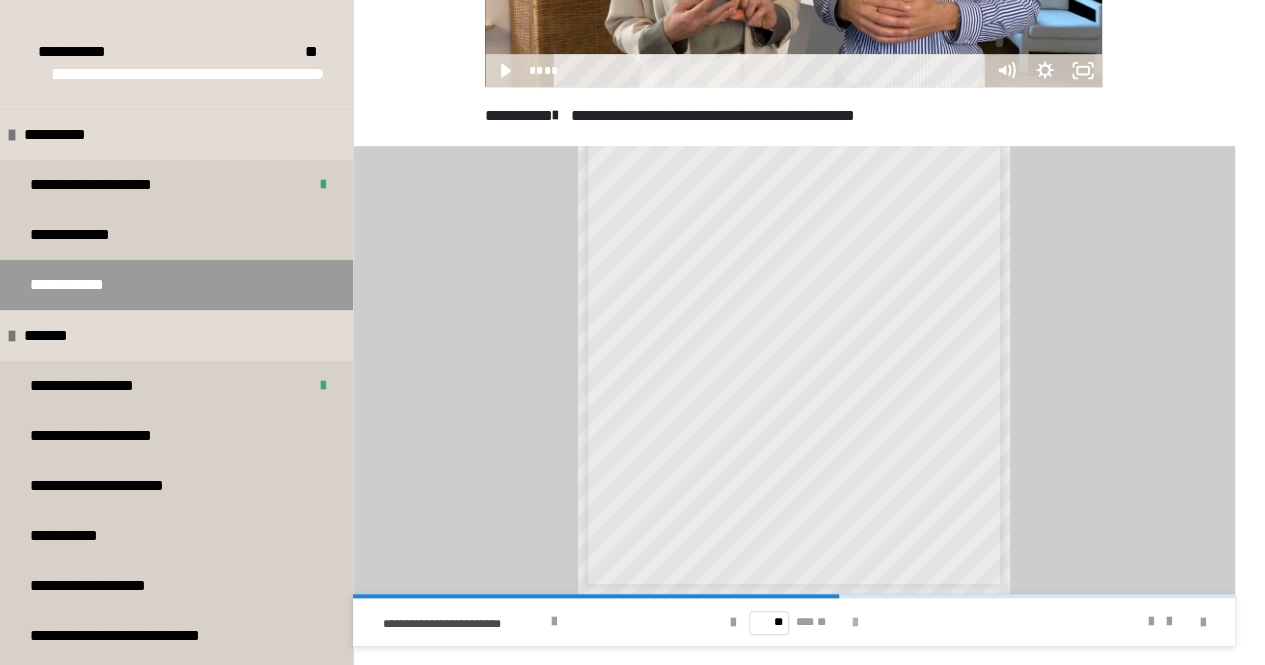 click at bounding box center [855, 623] 